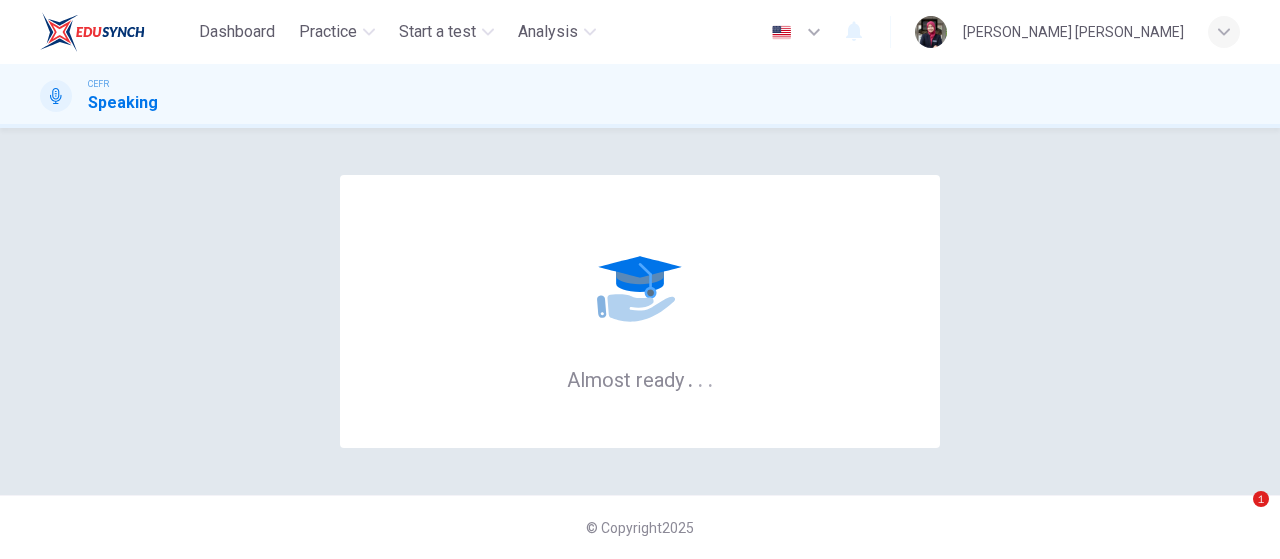 scroll, scrollTop: 0, scrollLeft: 0, axis: both 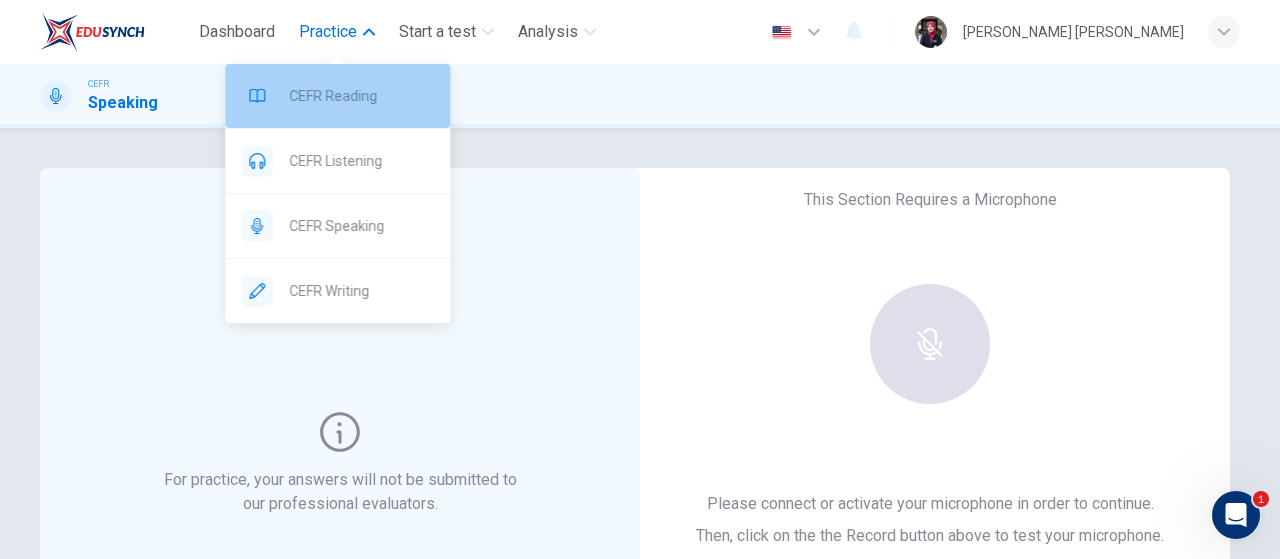 click on "CEFR Reading" at bounding box center (337, 96) 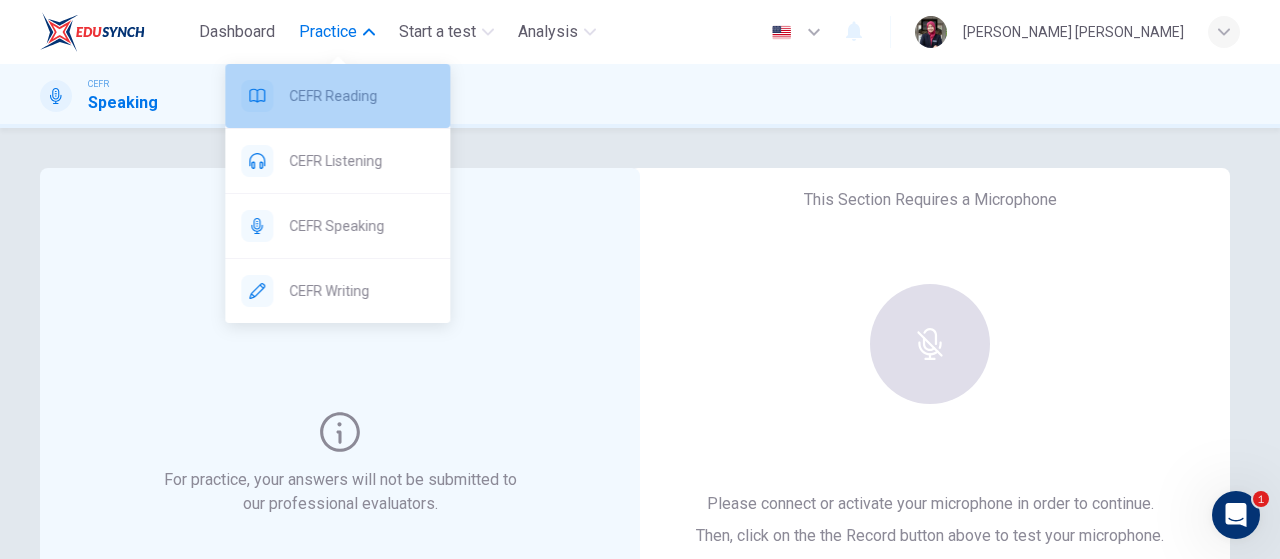 scroll, scrollTop: 0, scrollLeft: 0, axis: both 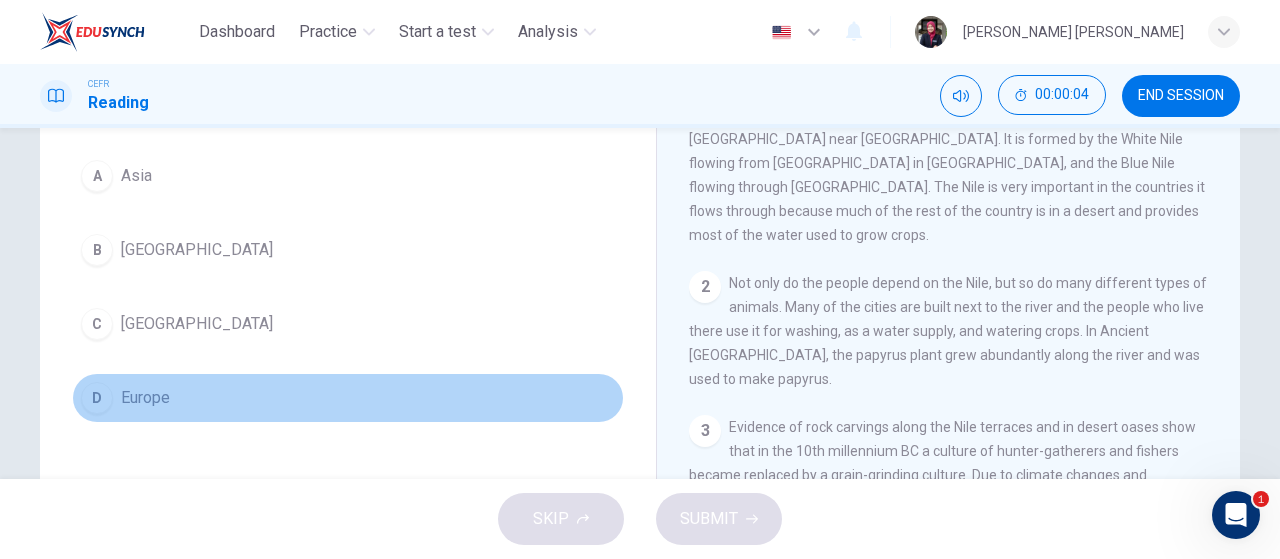 click on "D Europe" at bounding box center [348, 398] 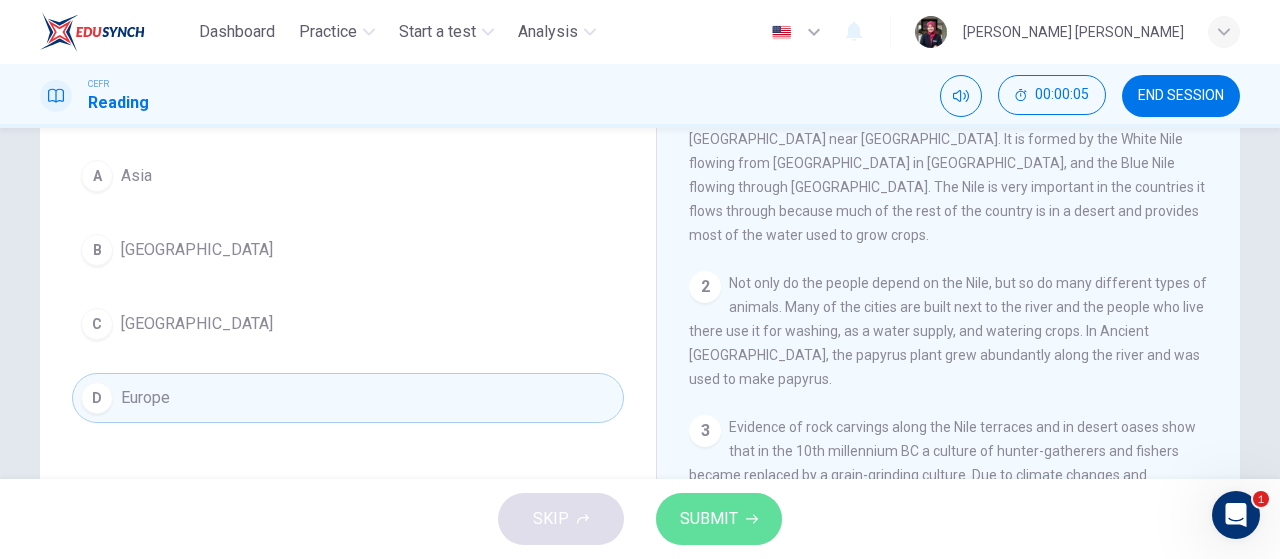 click on "SUBMIT" at bounding box center [709, 519] 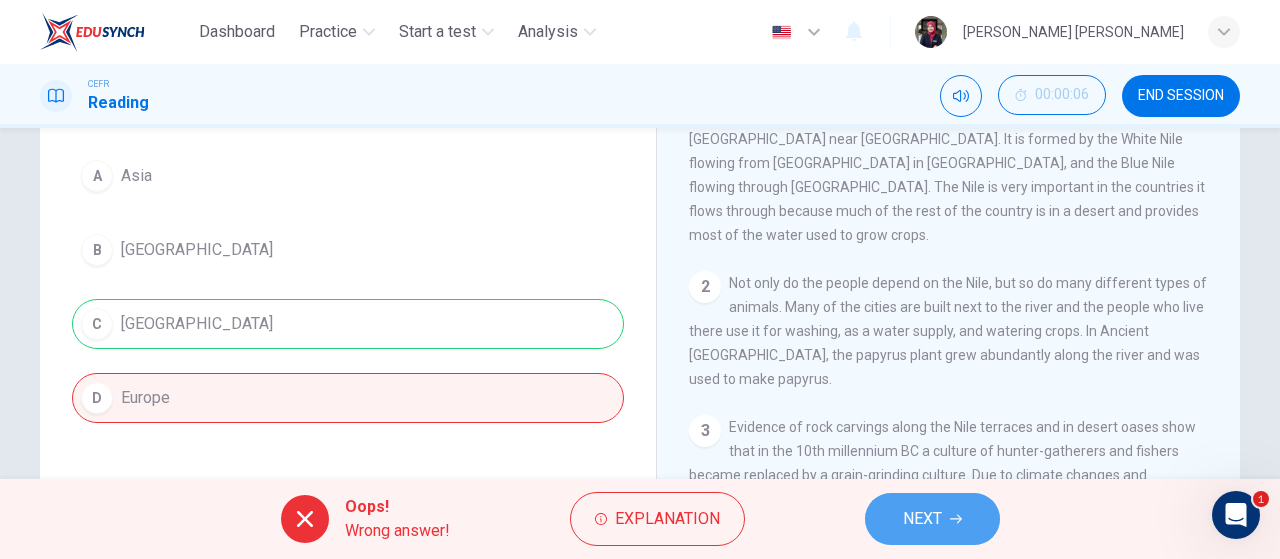 click on "NEXT" at bounding box center [922, 519] 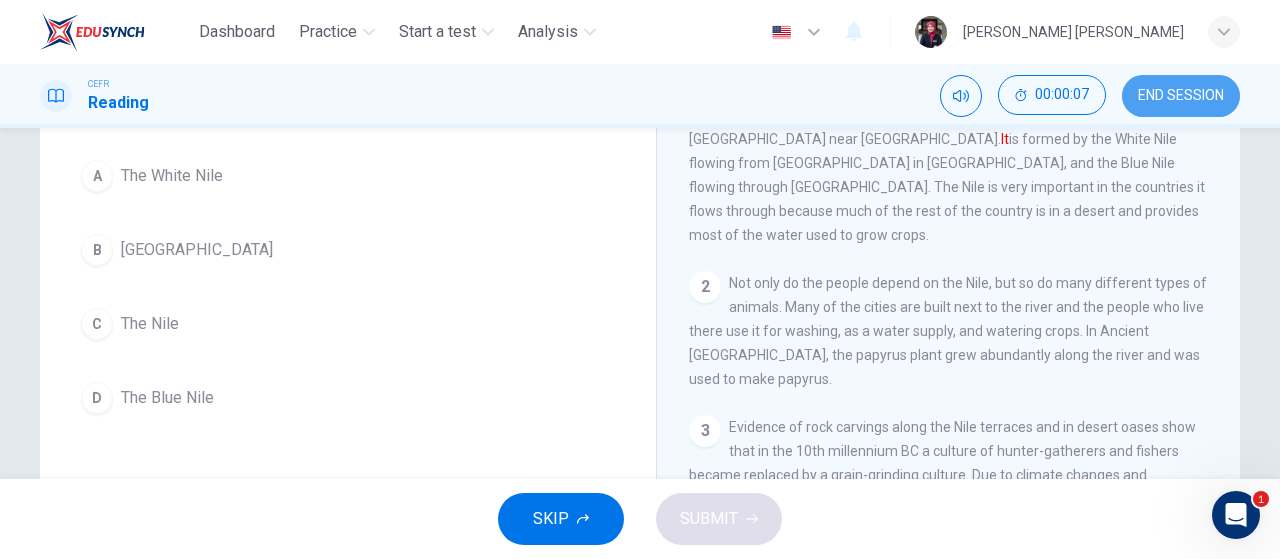 click on "END SESSION" at bounding box center [1181, 96] 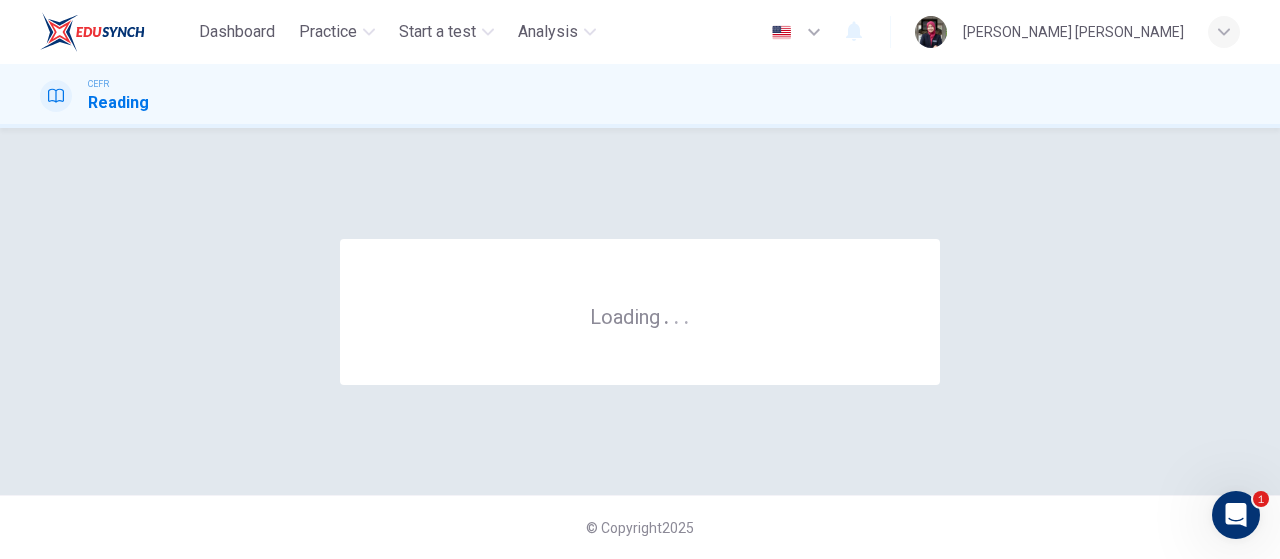 scroll, scrollTop: 0, scrollLeft: 0, axis: both 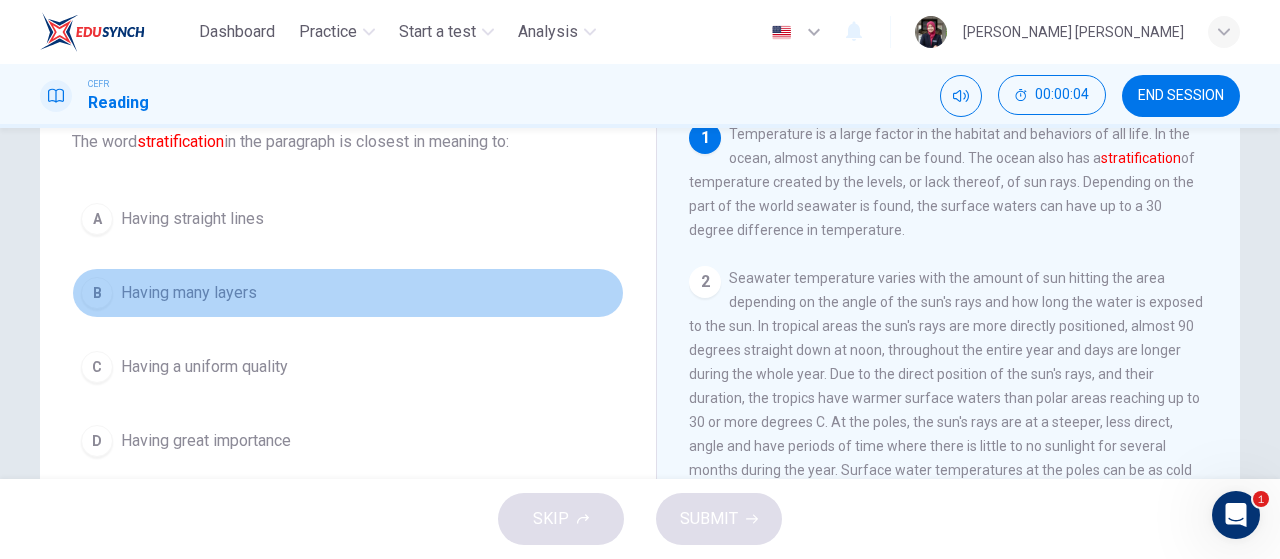 click on "B Having many layers" at bounding box center [348, 293] 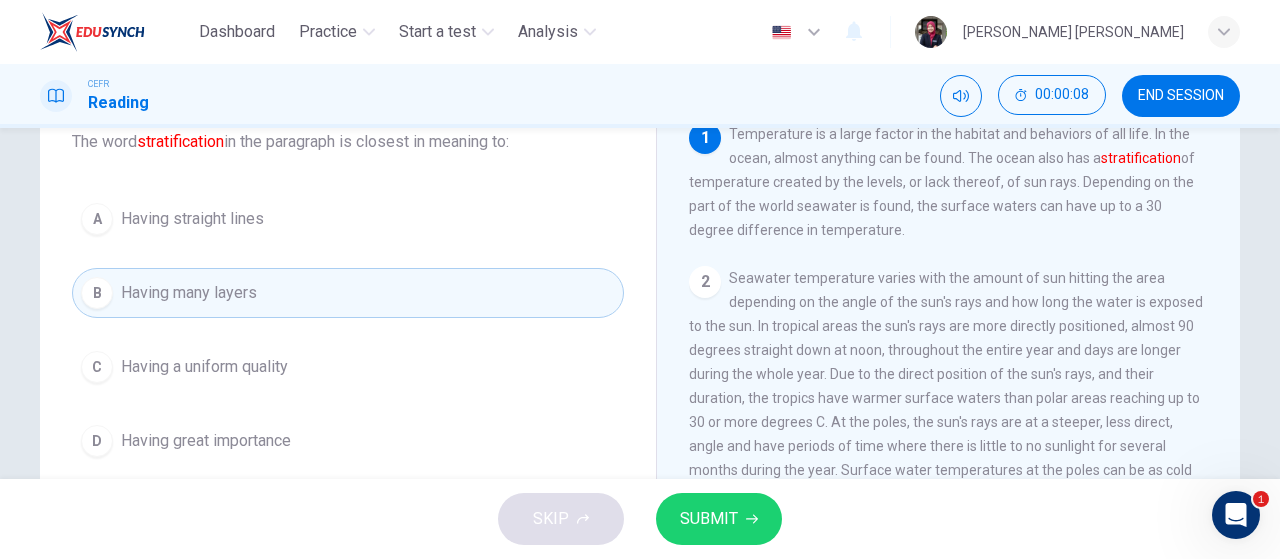 click on "SUBMIT" at bounding box center [709, 519] 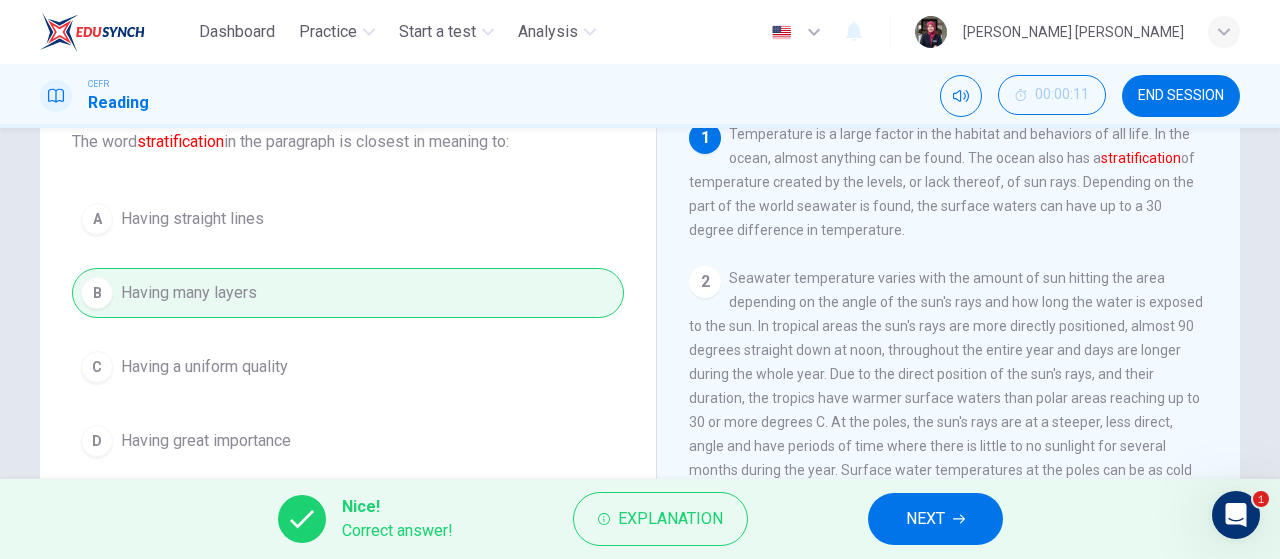 click on "NEXT" at bounding box center (925, 519) 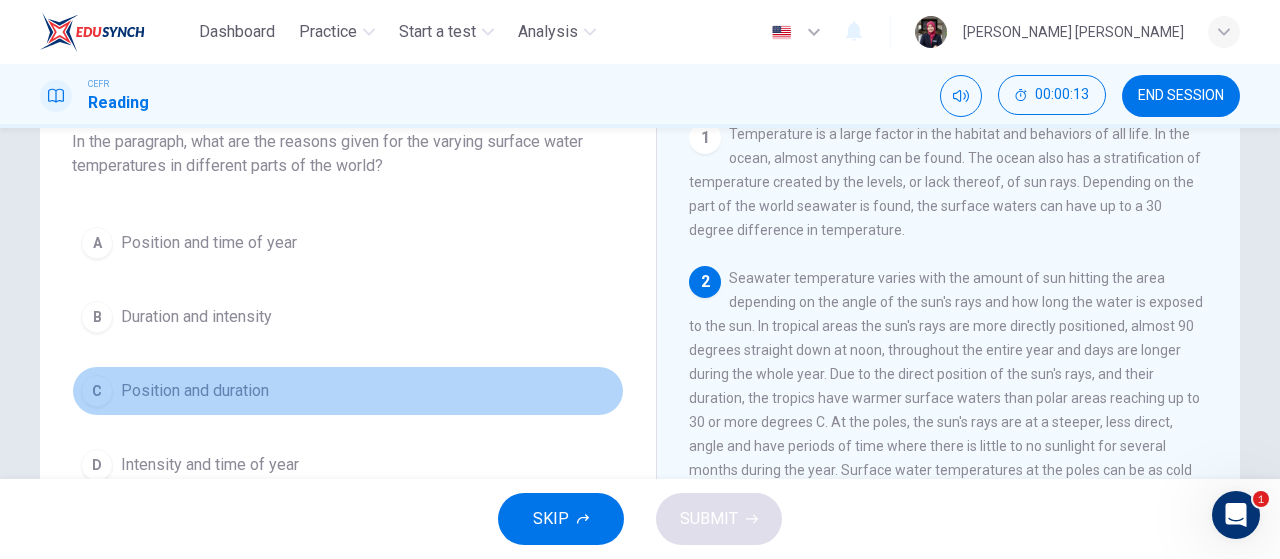 click on "C Position and duration" at bounding box center (348, 391) 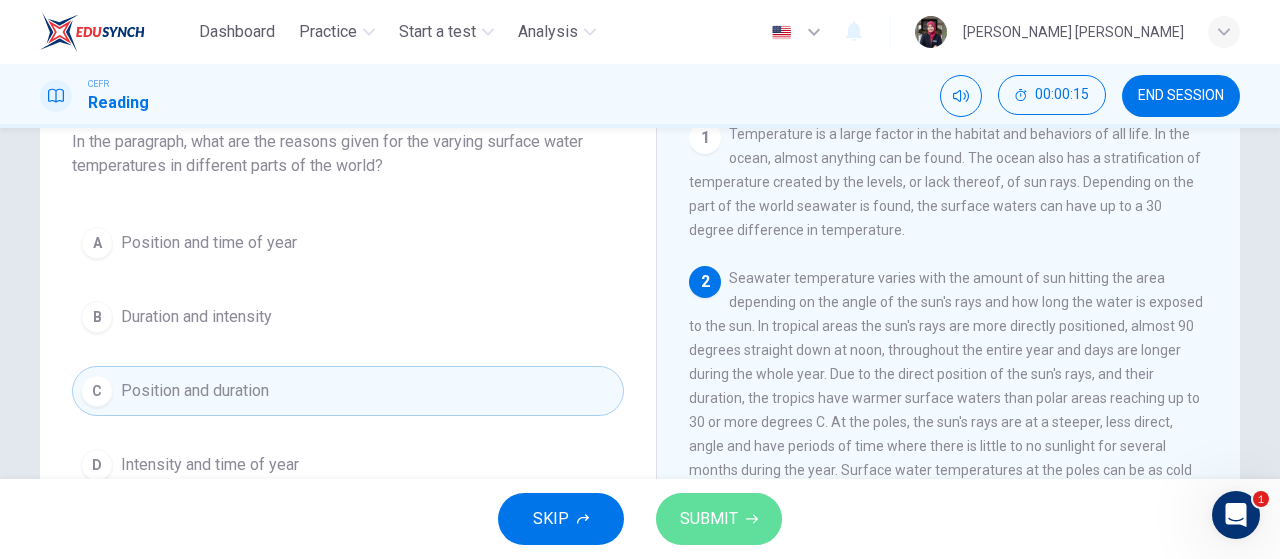 click on "SUBMIT" at bounding box center (719, 519) 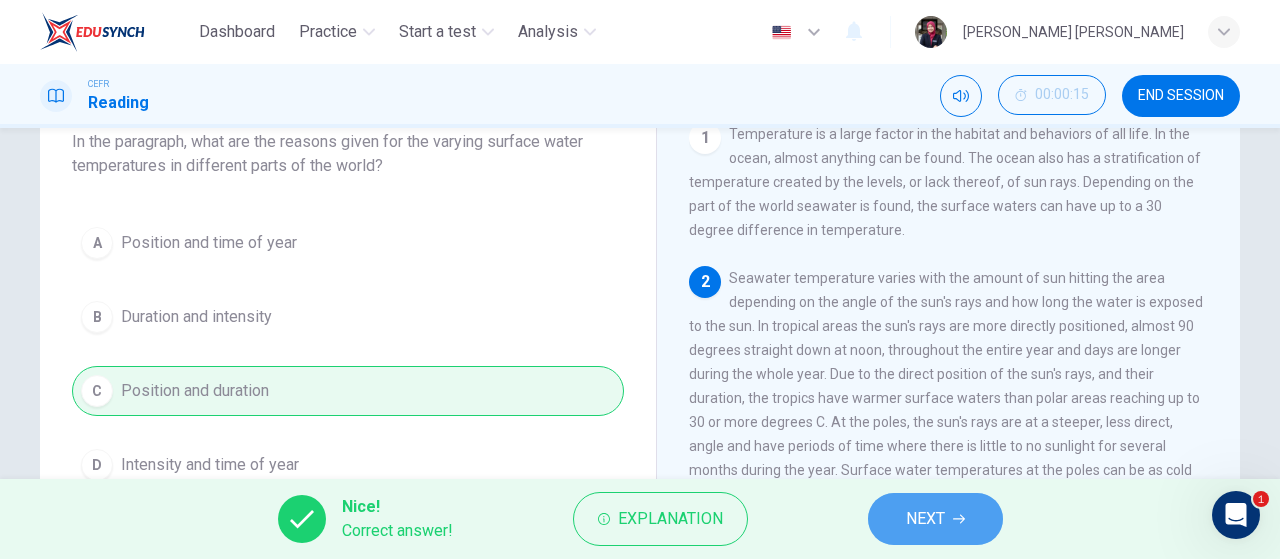 click on "NEXT" at bounding box center [925, 519] 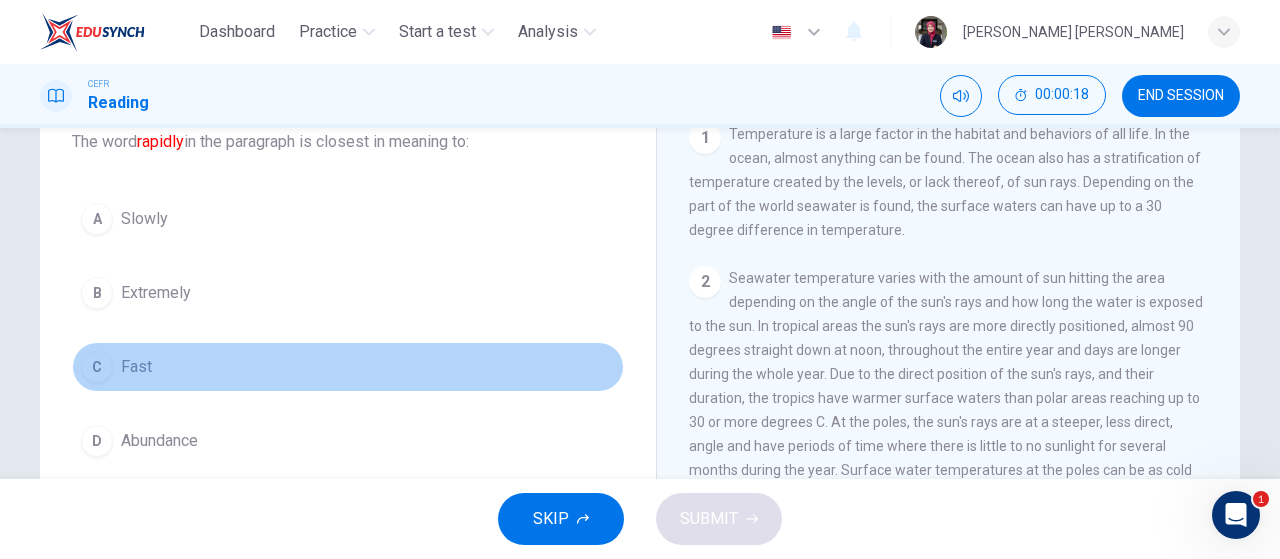 click on "C Fast" at bounding box center (348, 367) 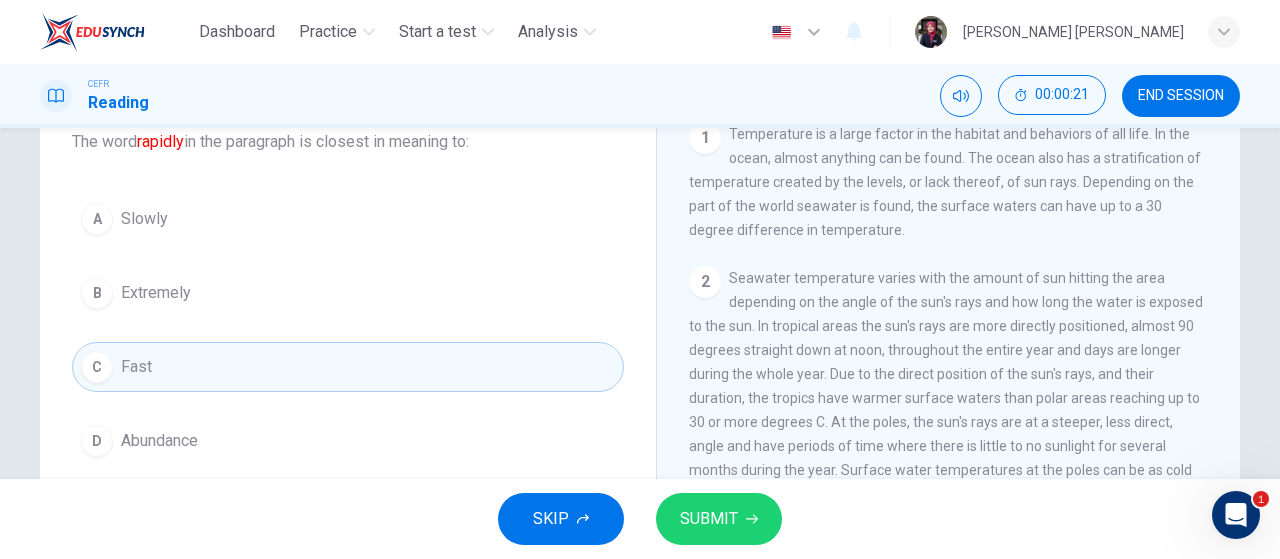 click on "SUBMIT" at bounding box center [709, 519] 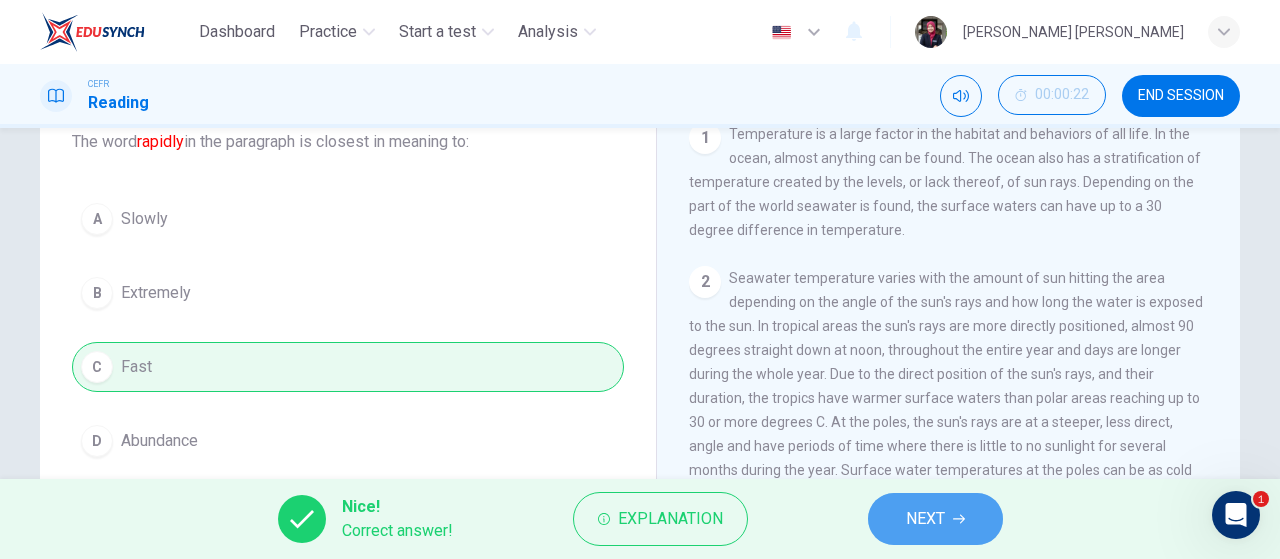 click on "NEXT" at bounding box center [935, 519] 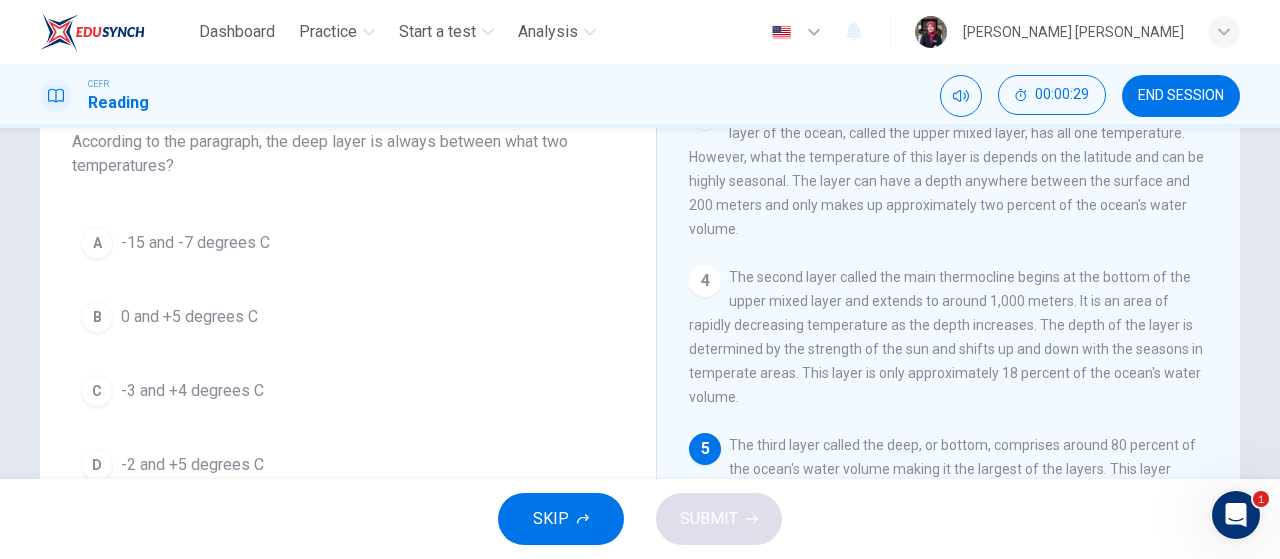 scroll, scrollTop: 521, scrollLeft: 0, axis: vertical 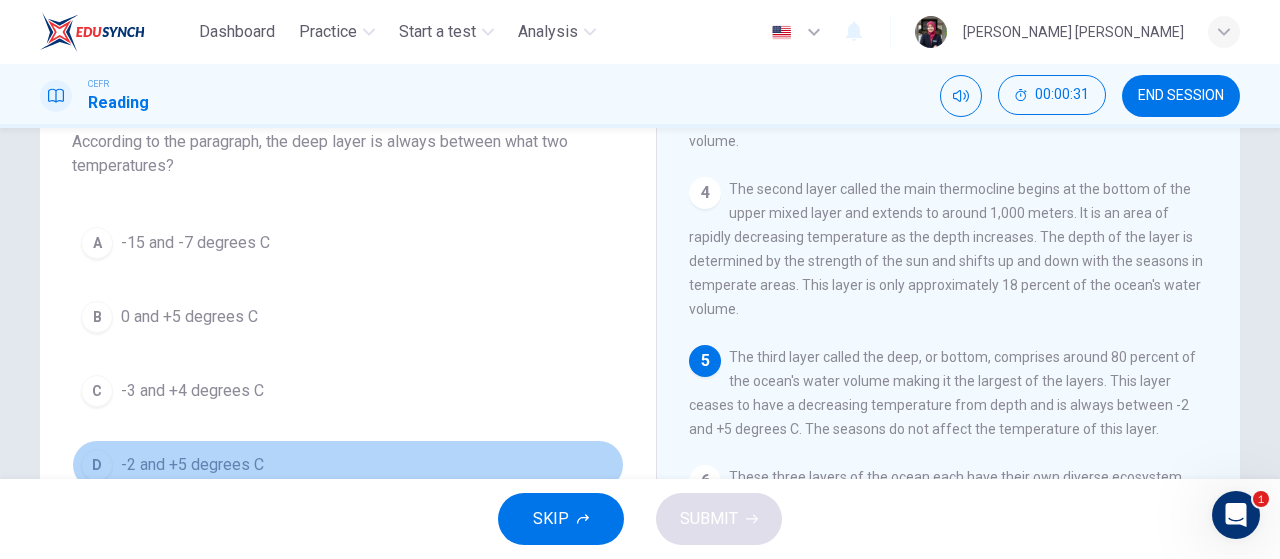 click on "D -2 and +5 degrees C" at bounding box center (348, 465) 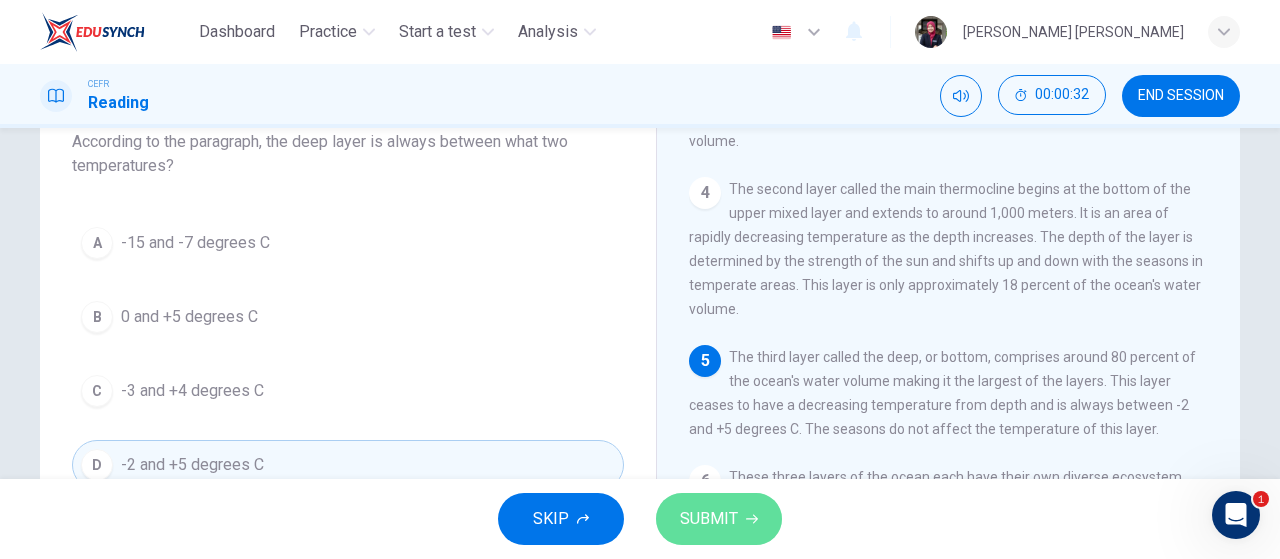 click on "SUBMIT" at bounding box center (719, 519) 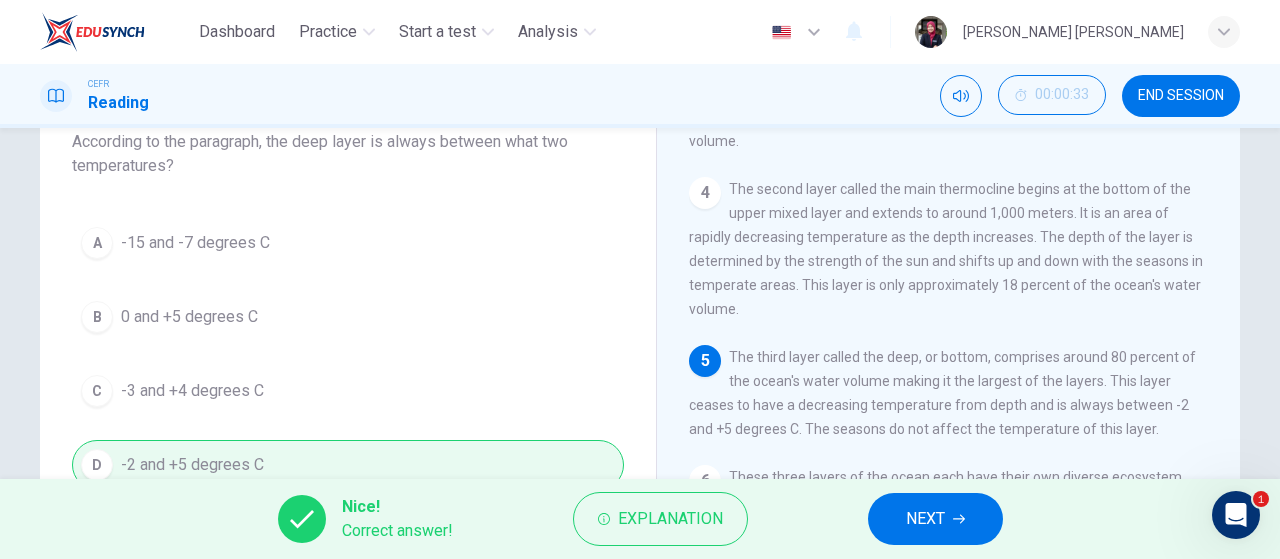 click on "NEXT" at bounding box center (935, 519) 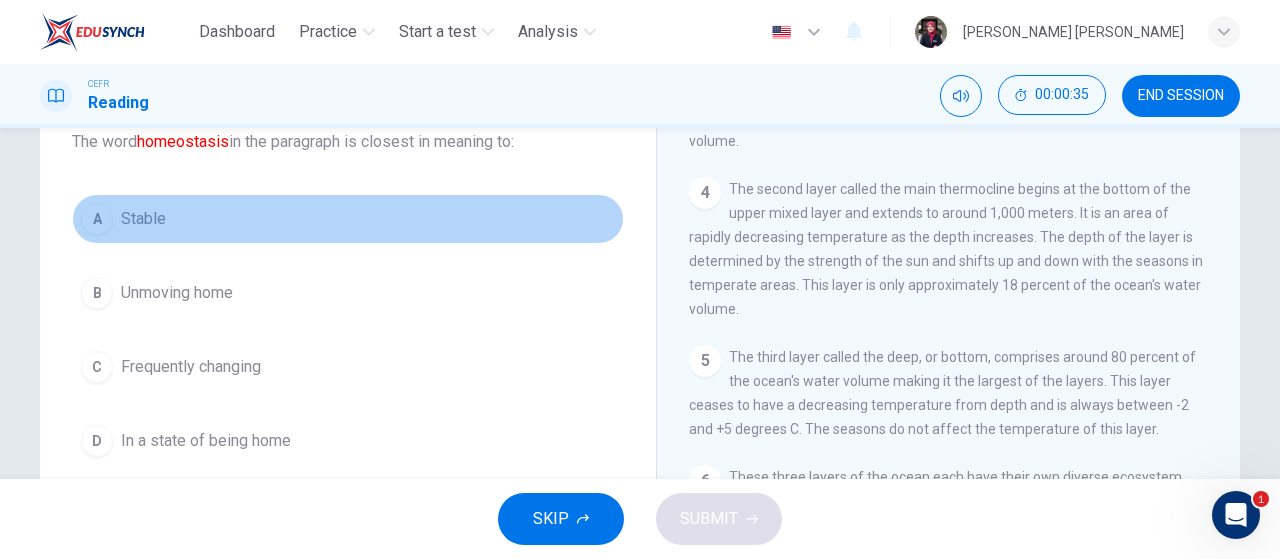 click on "A Stable" at bounding box center [348, 219] 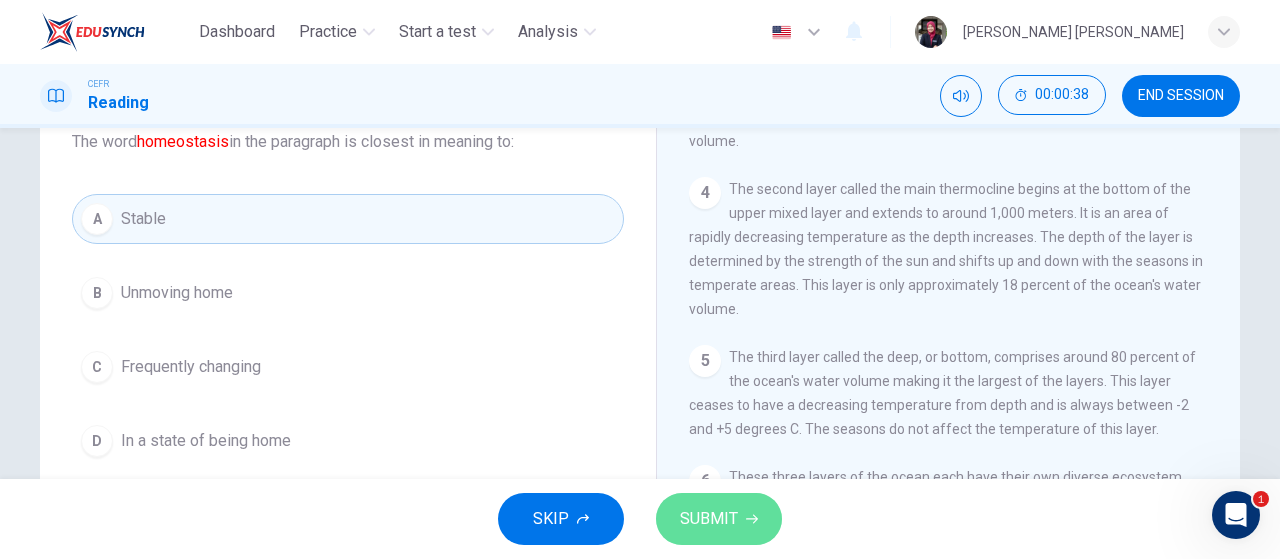 click on "SUBMIT" at bounding box center (709, 519) 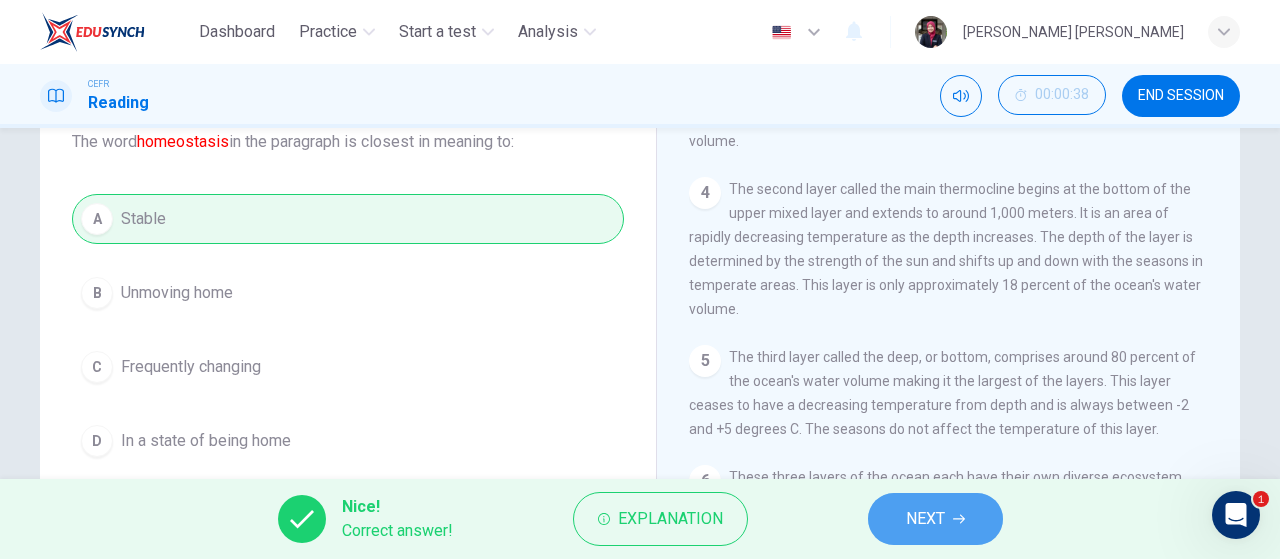 click on "NEXT" at bounding box center (935, 519) 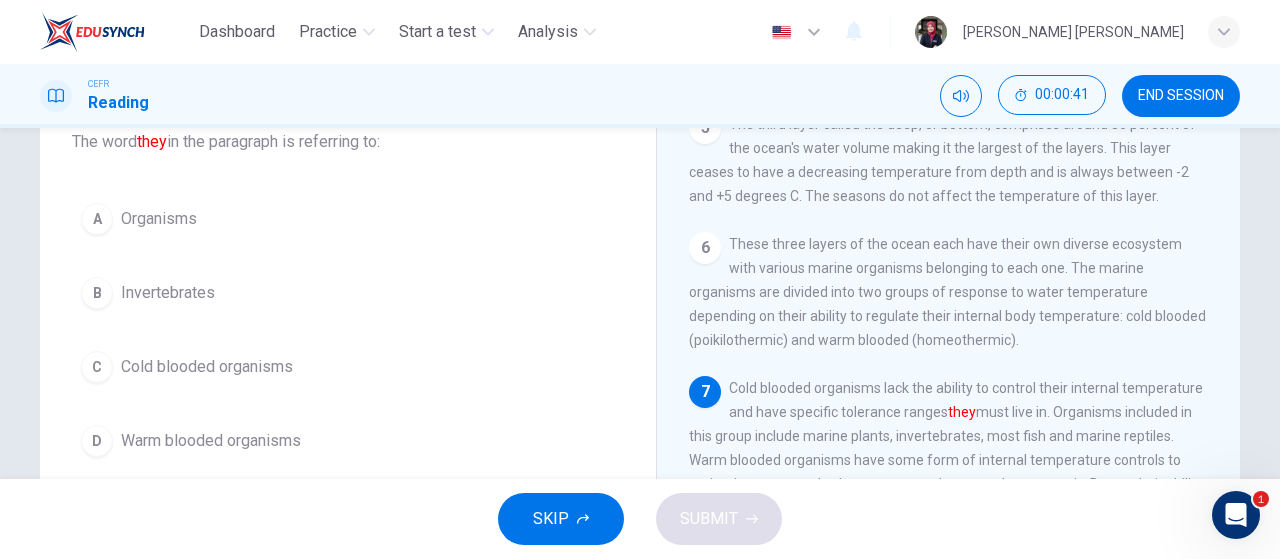 scroll, scrollTop: 773, scrollLeft: 0, axis: vertical 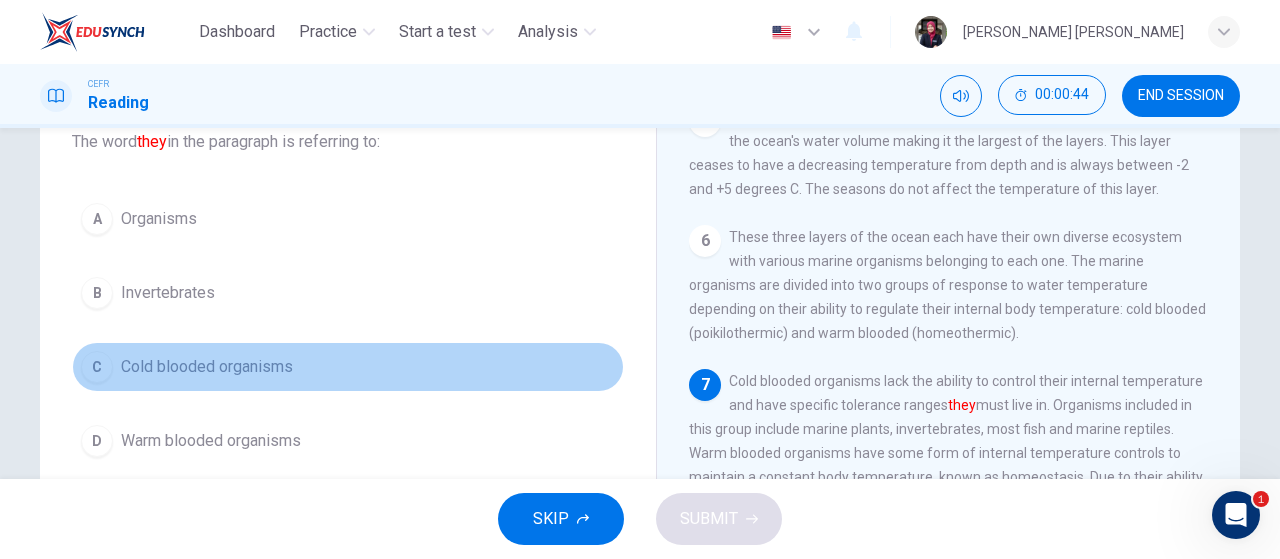 click on "C Cold blooded organisms" at bounding box center [348, 367] 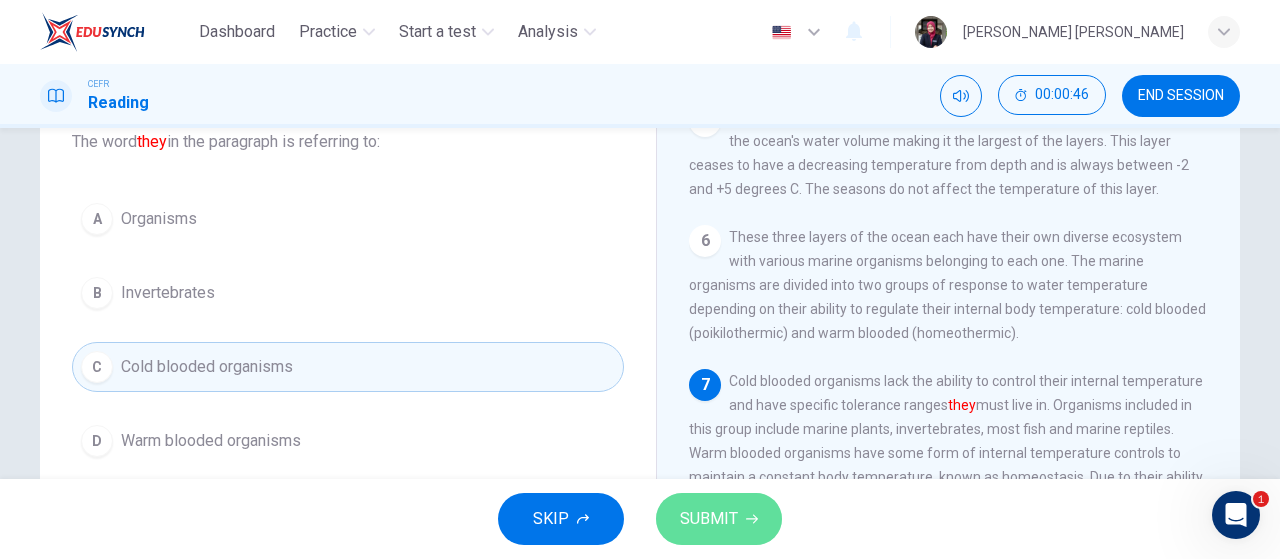 click on "SUBMIT" at bounding box center [719, 519] 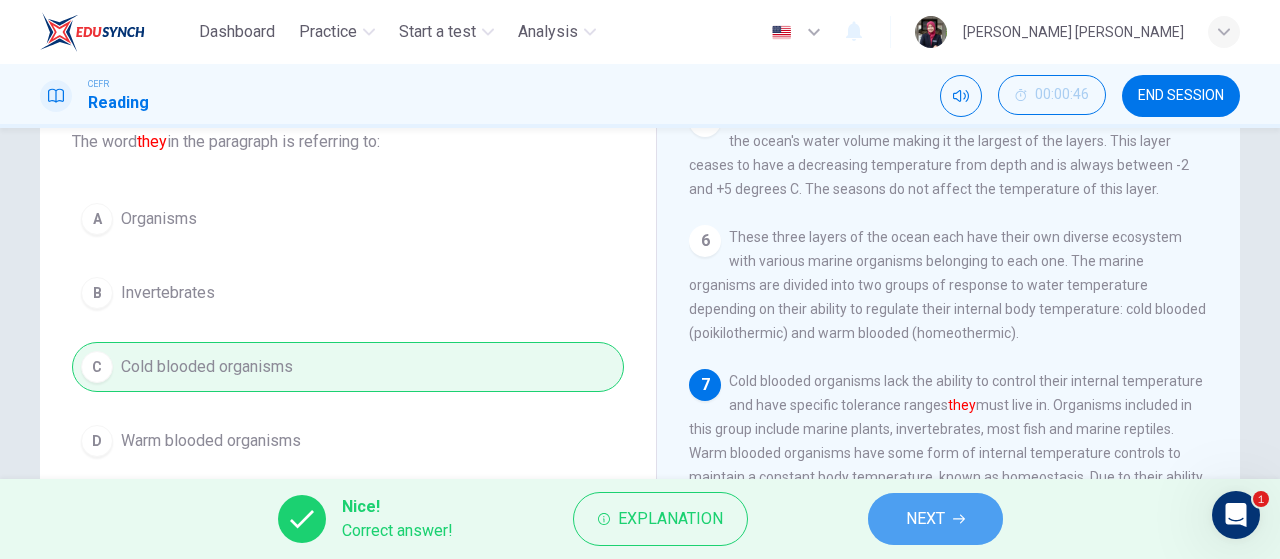 click on "NEXT" at bounding box center [925, 519] 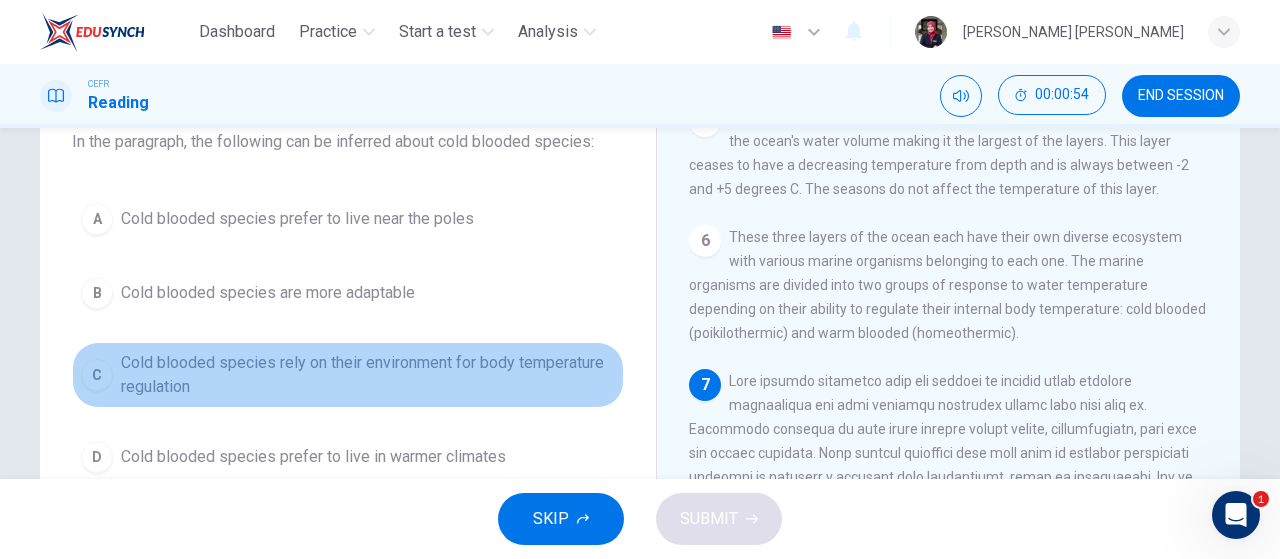 click on "Cold blooded species rely on their environment for body temperature regulation" at bounding box center (368, 375) 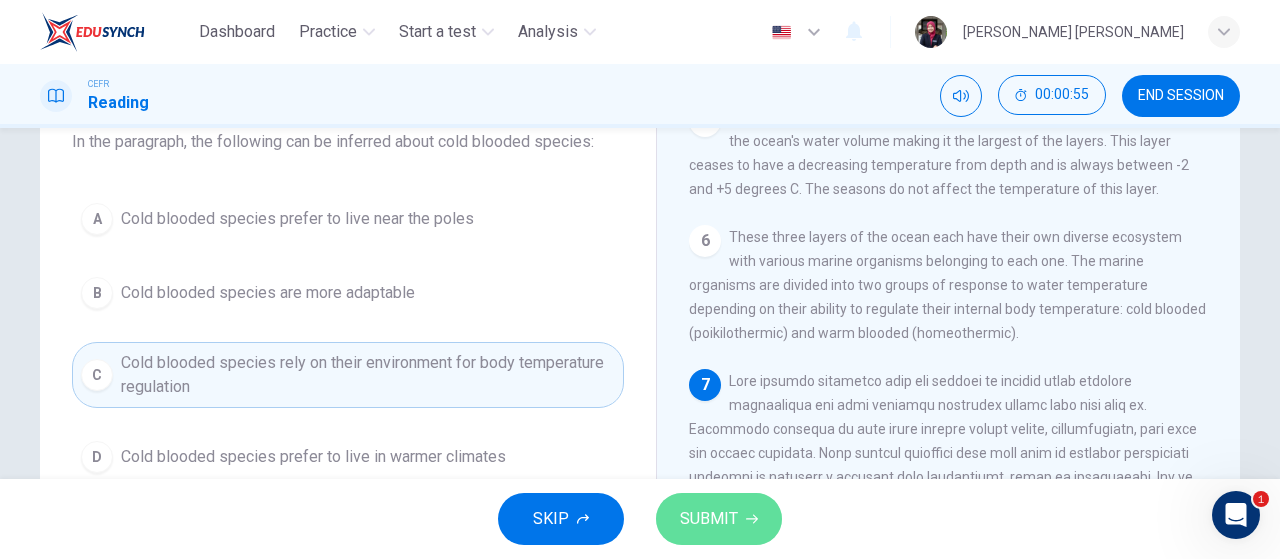 click on "SUBMIT" at bounding box center [709, 519] 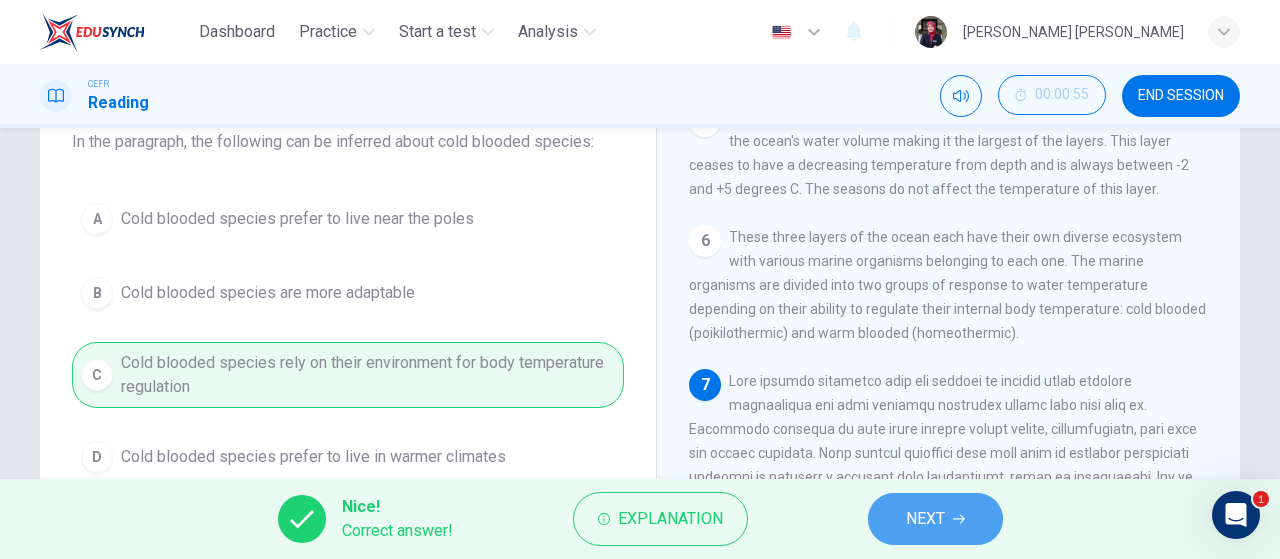 click on "NEXT" at bounding box center [925, 519] 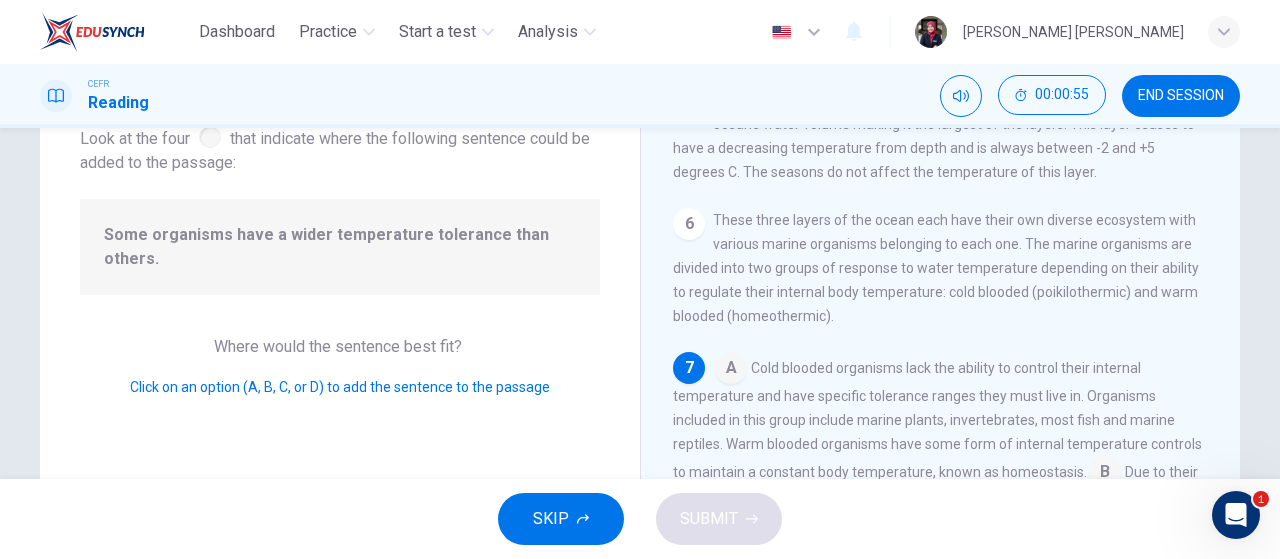 scroll, scrollTop: 774, scrollLeft: 0, axis: vertical 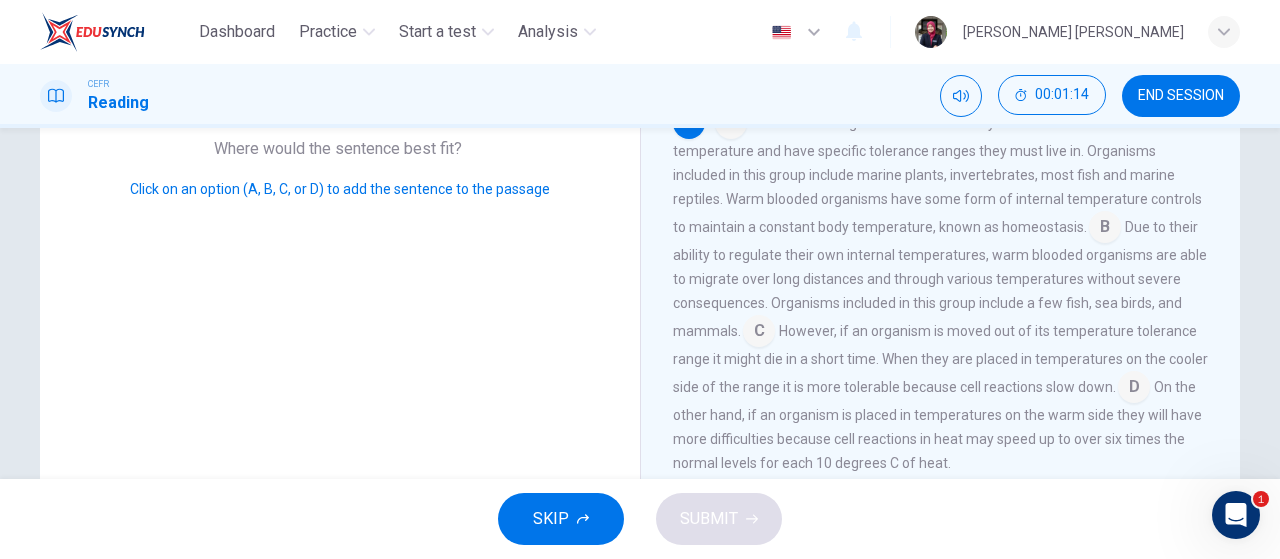 click at bounding box center [759, 333] 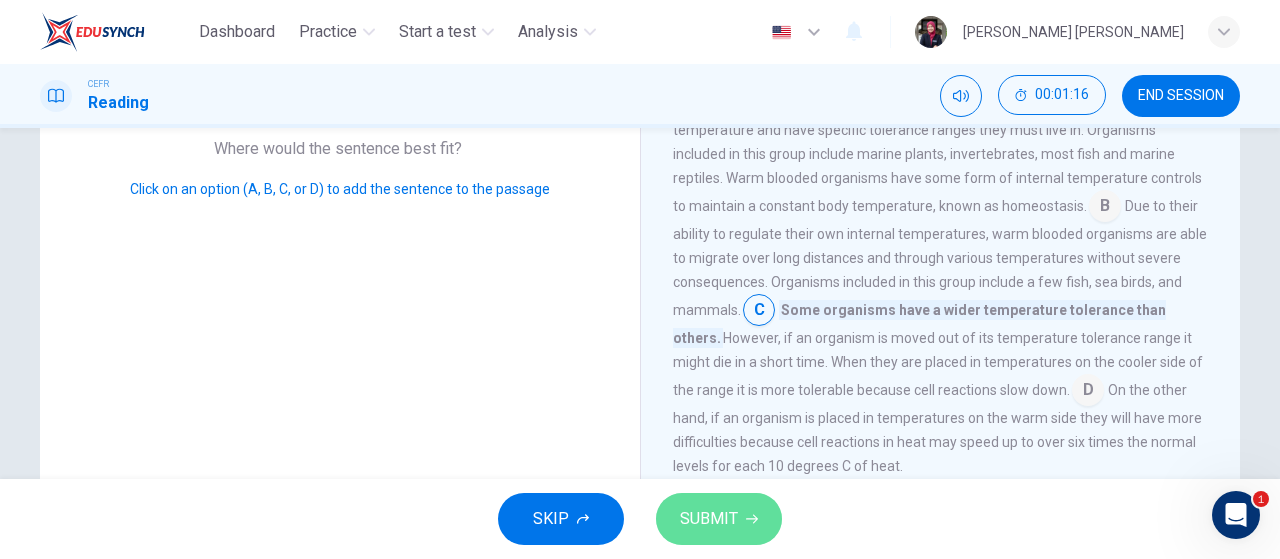 click on "SUBMIT" at bounding box center [719, 519] 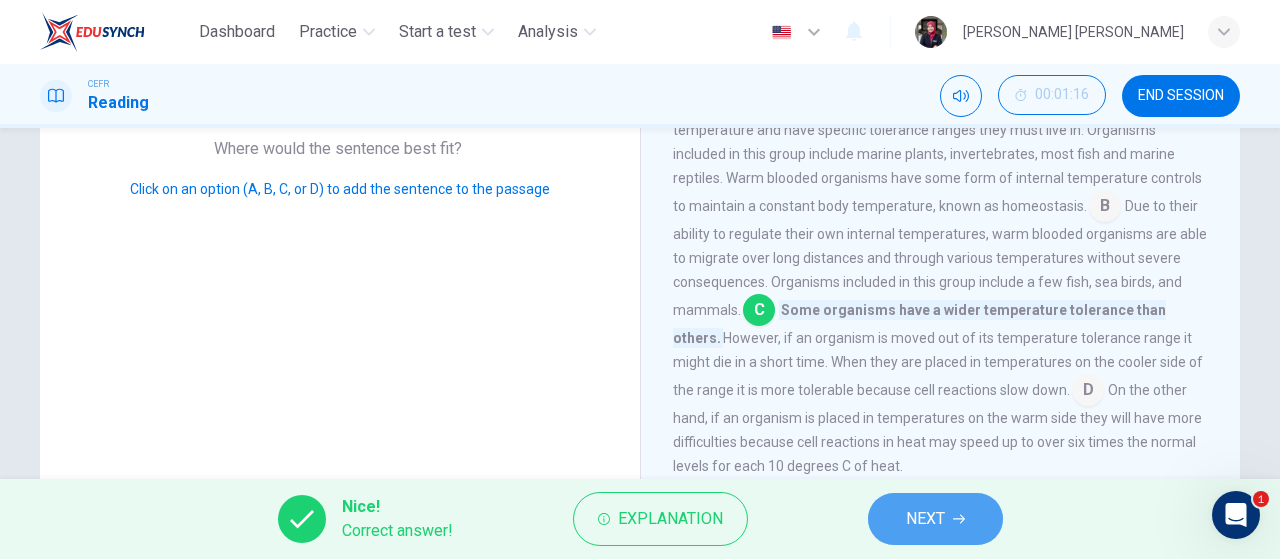 click on "NEXT" at bounding box center [935, 519] 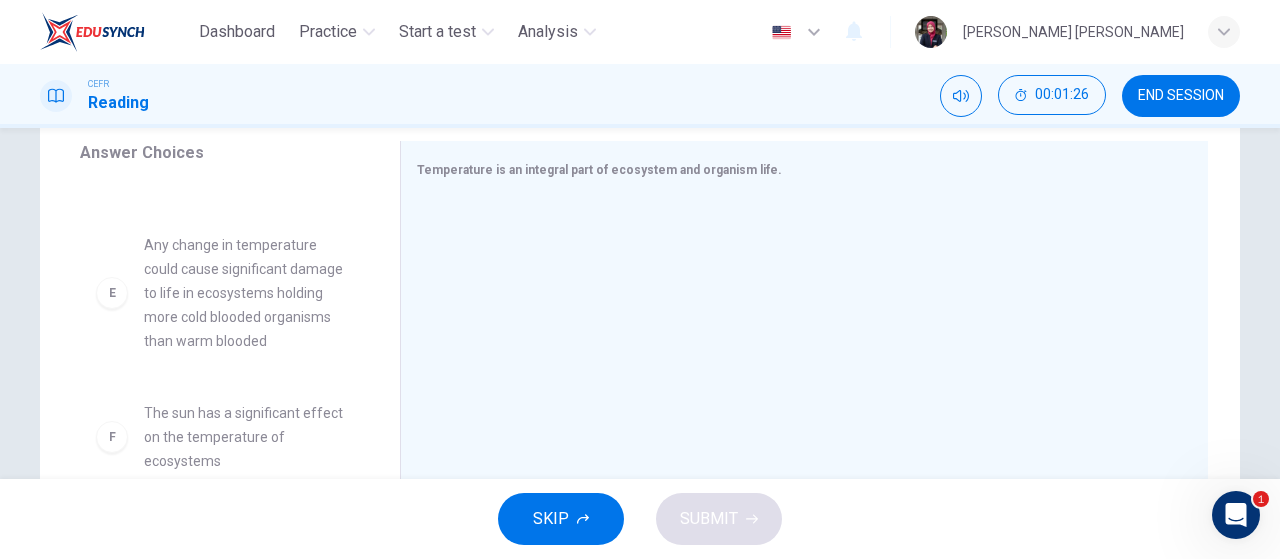 scroll, scrollTop: 490, scrollLeft: 0, axis: vertical 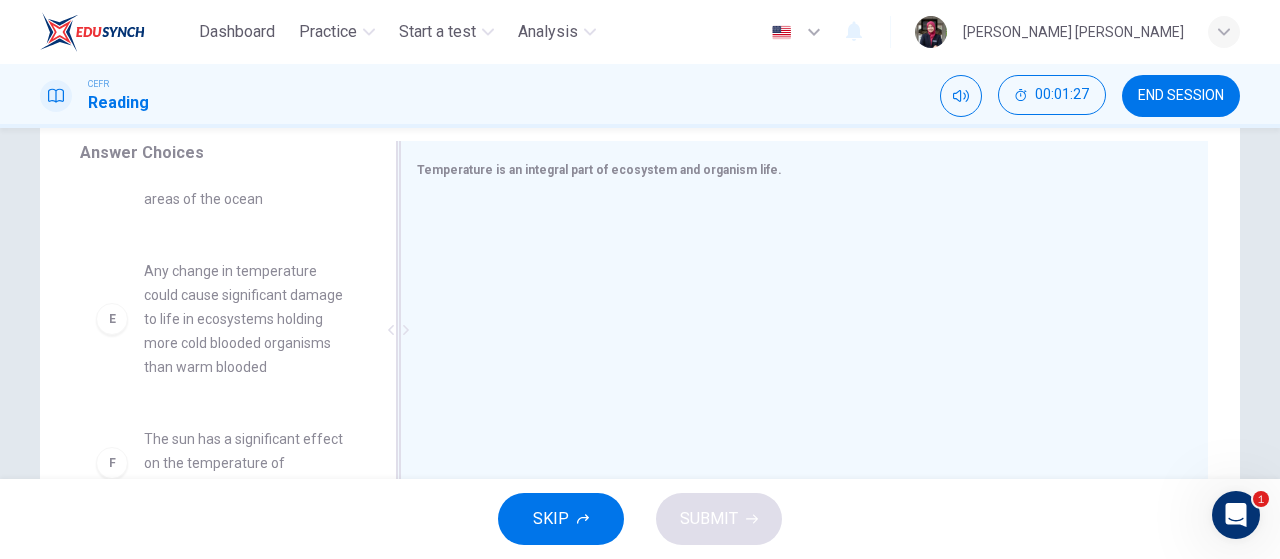 drag, startPoint x: 236, startPoint y: 362, endPoint x: 727, endPoint y: 236, distance: 506.90927 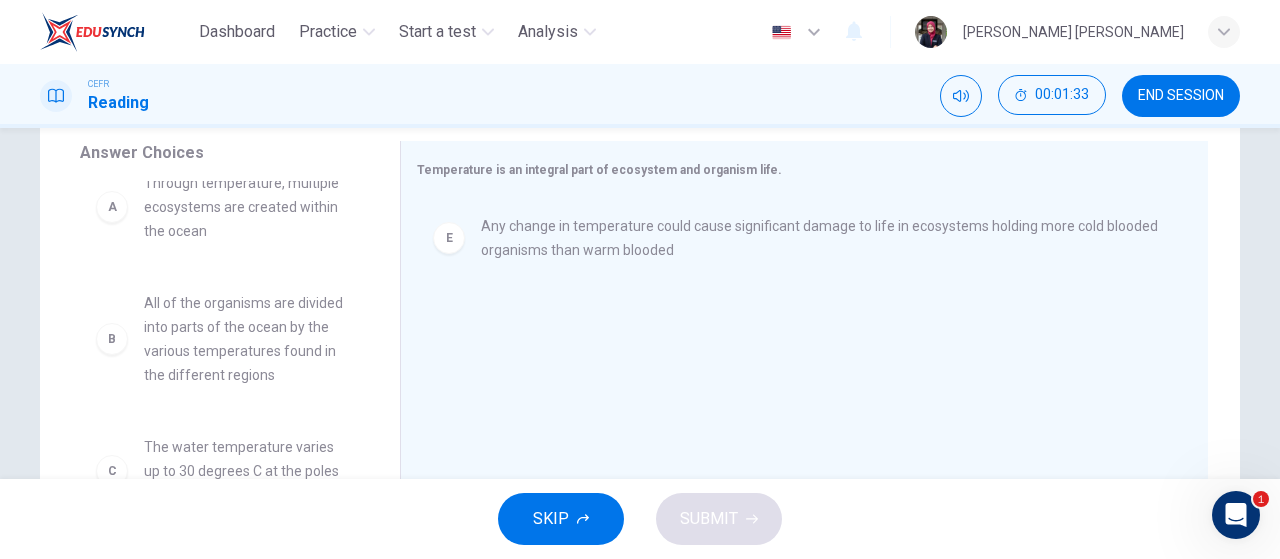 scroll, scrollTop: 12, scrollLeft: 0, axis: vertical 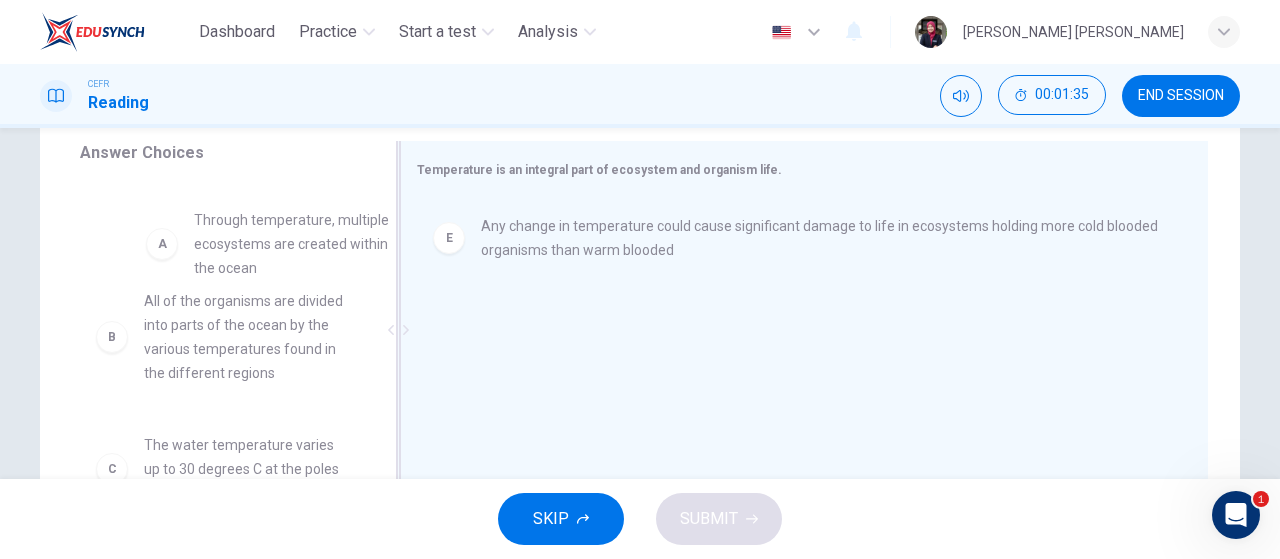 drag, startPoint x: 299, startPoint y: 257, endPoint x: 526, endPoint y: 364, distance: 250.95418 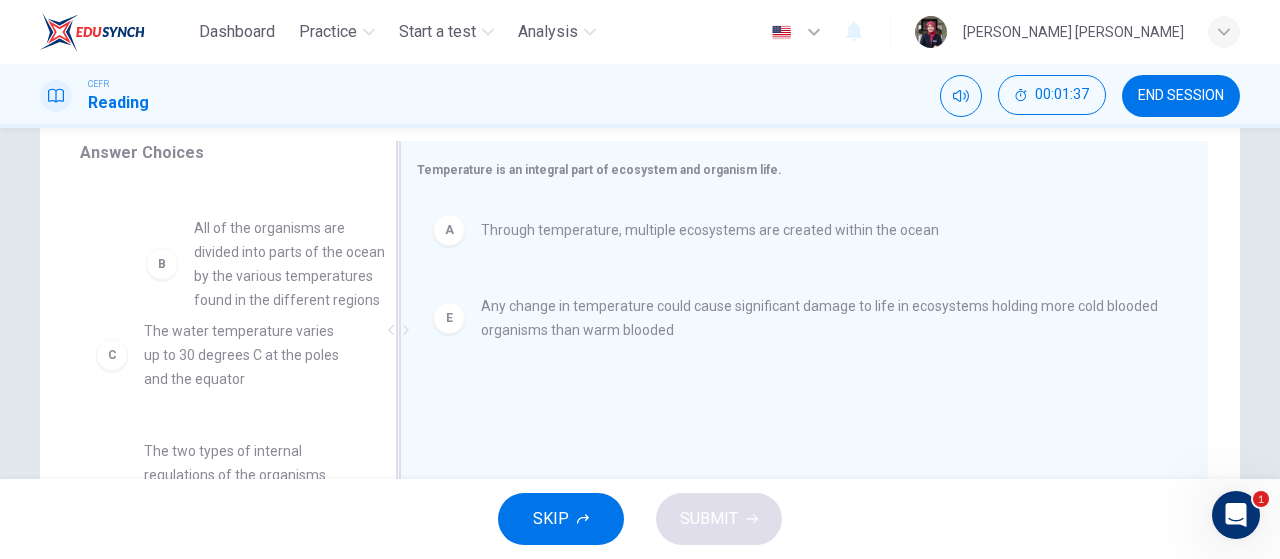 drag, startPoint x: 322, startPoint y: 261, endPoint x: 597, endPoint y: 418, distance: 316.6607 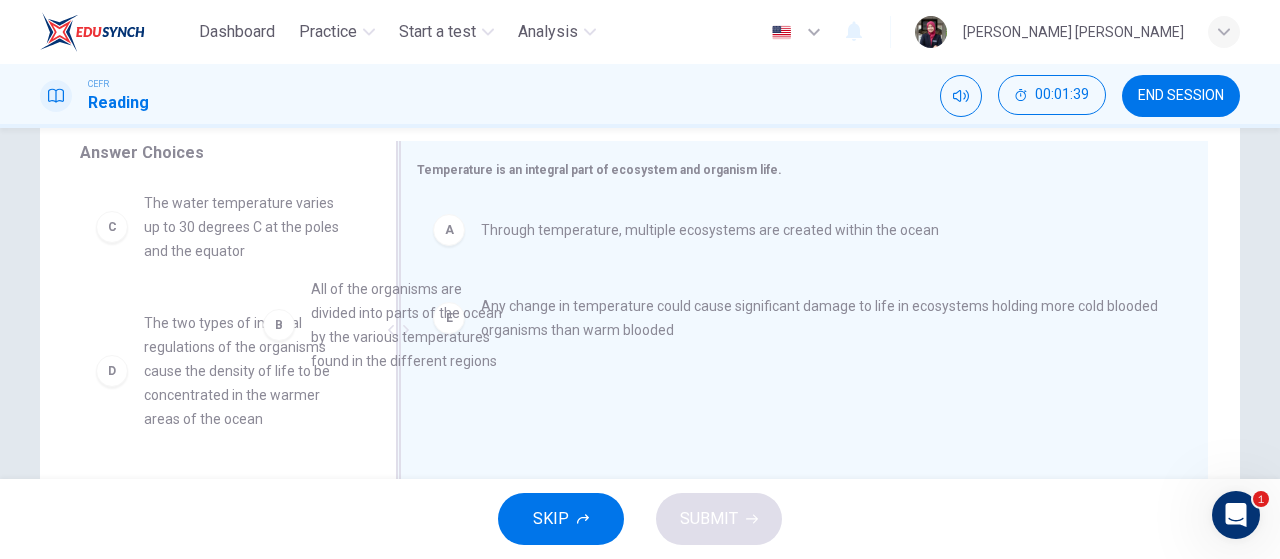 drag, startPoint x: 250, startPoint y: 245, endPoint x: 583, endPoint y: 413, distance: 372.97855 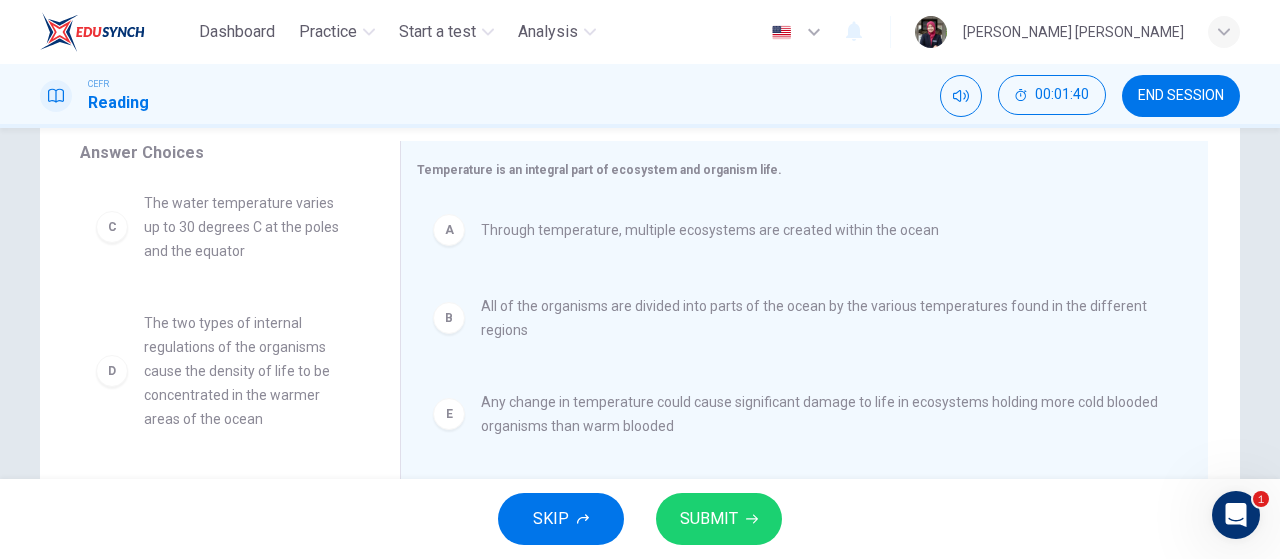 click on "SUBMIT" at bounding box center [719, 519] 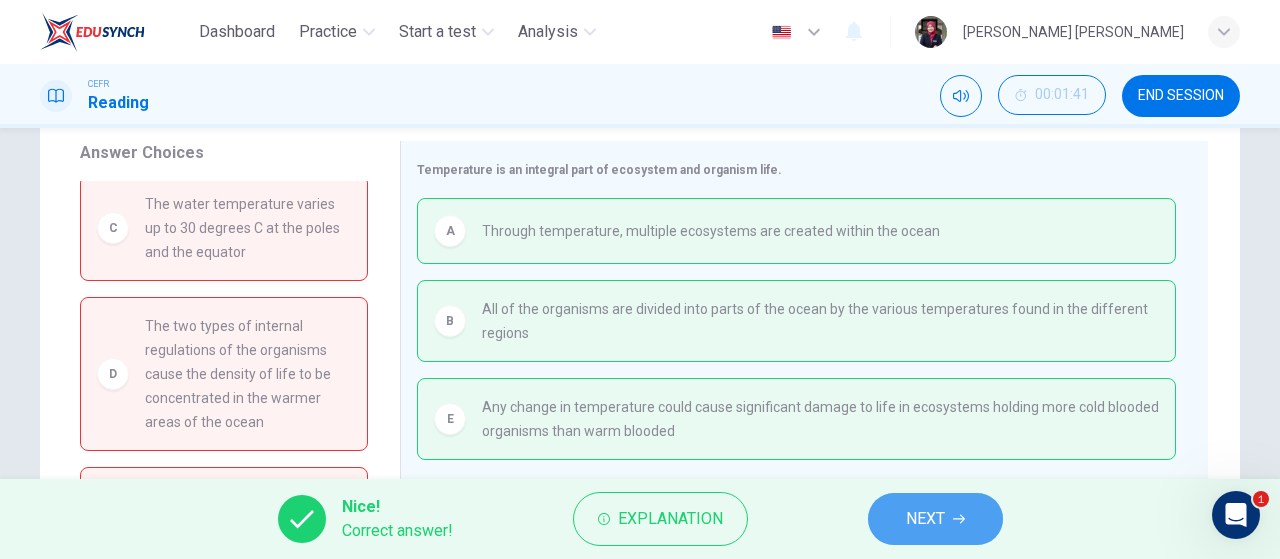 click on "NEXT" at bounding box center [935, 519] 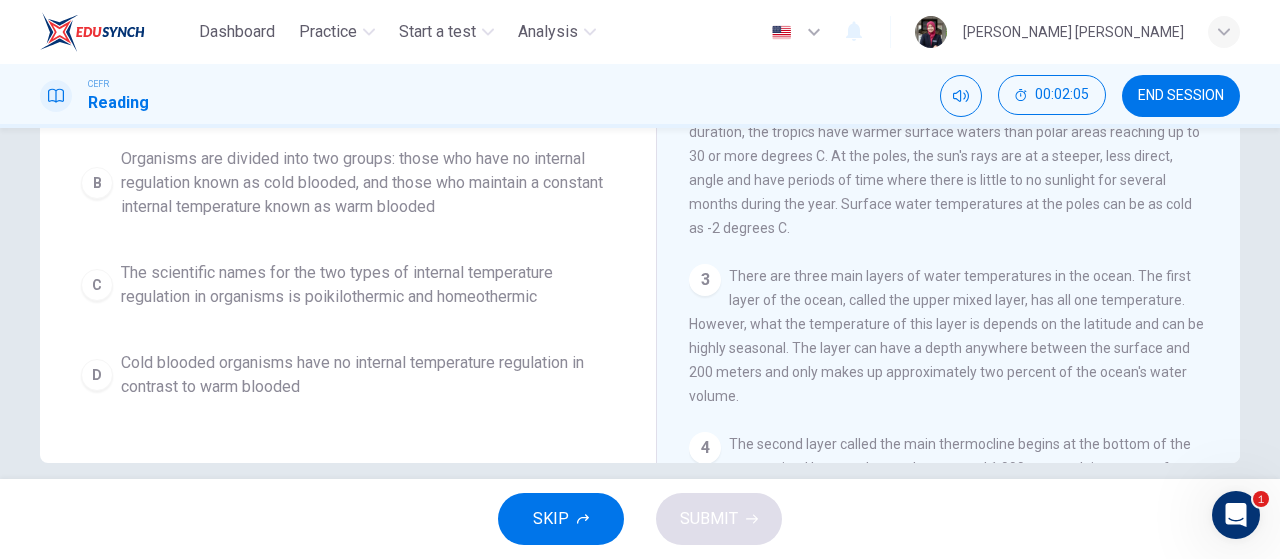 scroll, scrollTop: 408, scrollLeft: 0, axis: vertical 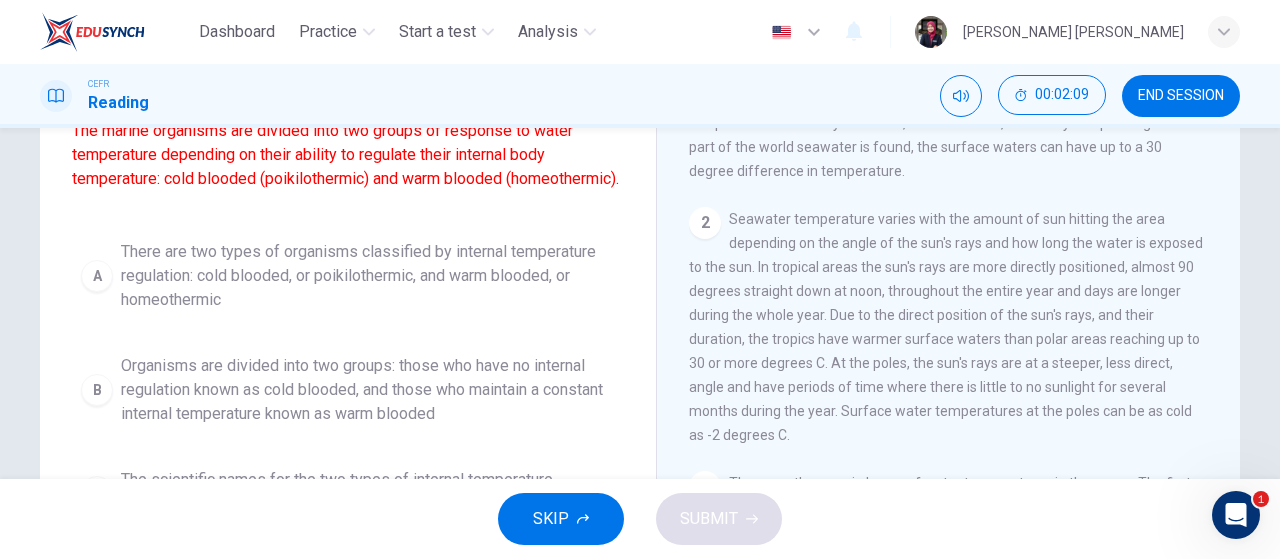 click on "There are two types of organisms classified by internal temperature regulation: cold blooded, or poikilothermic, and warm blooded, or homeothermic" at bounding box center (368, 276) 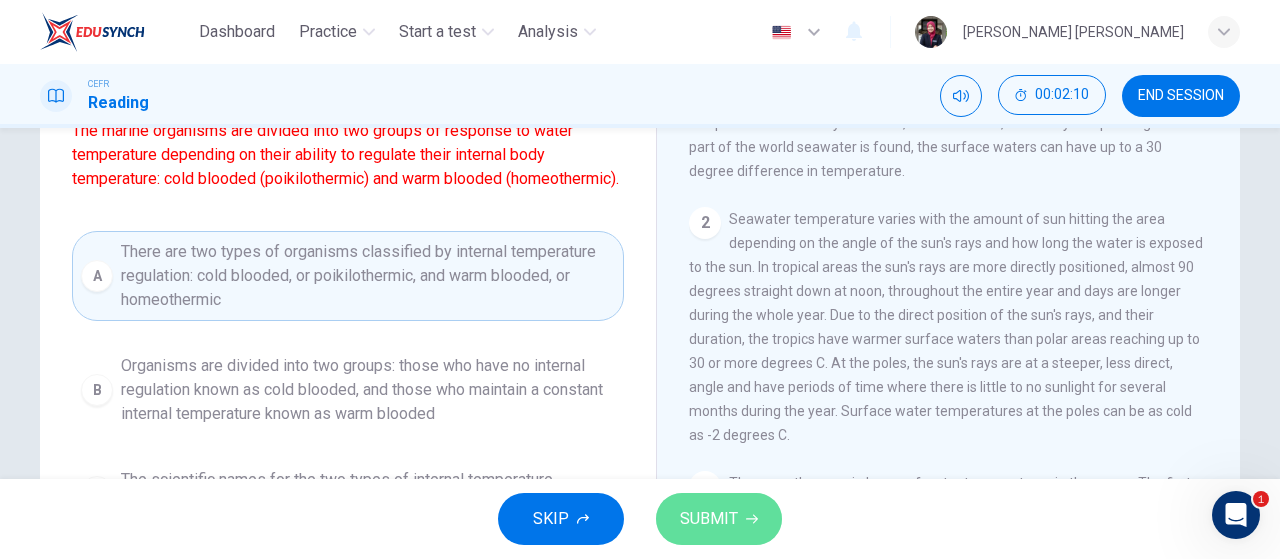 click on "SUBMIT" at bounding box center (719, 519) 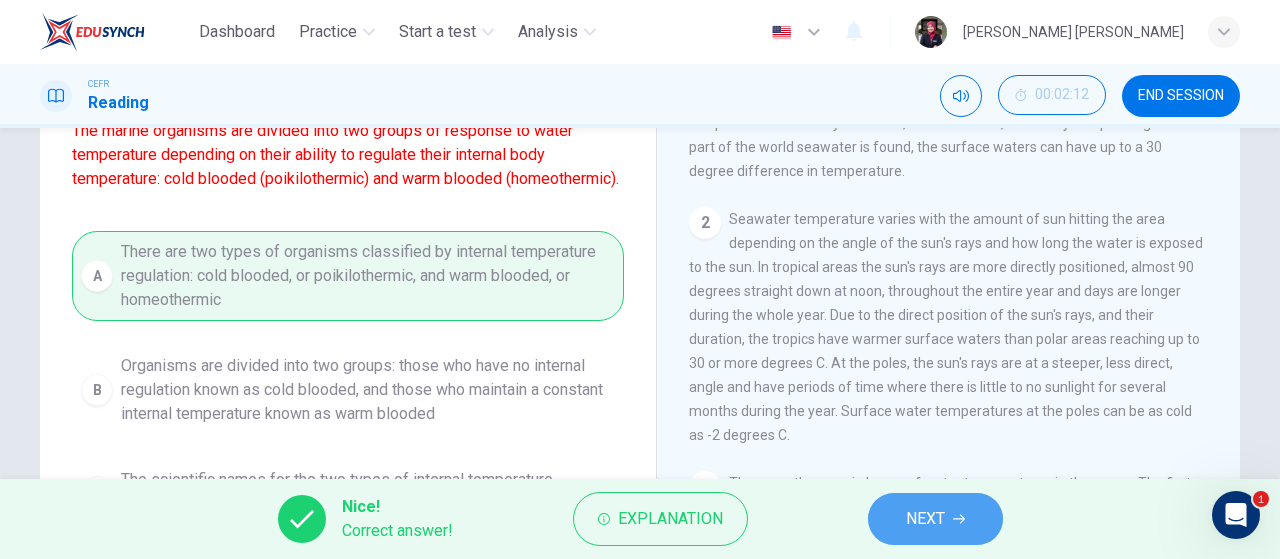 click on "NEXT" at bounding box center (925, 519) 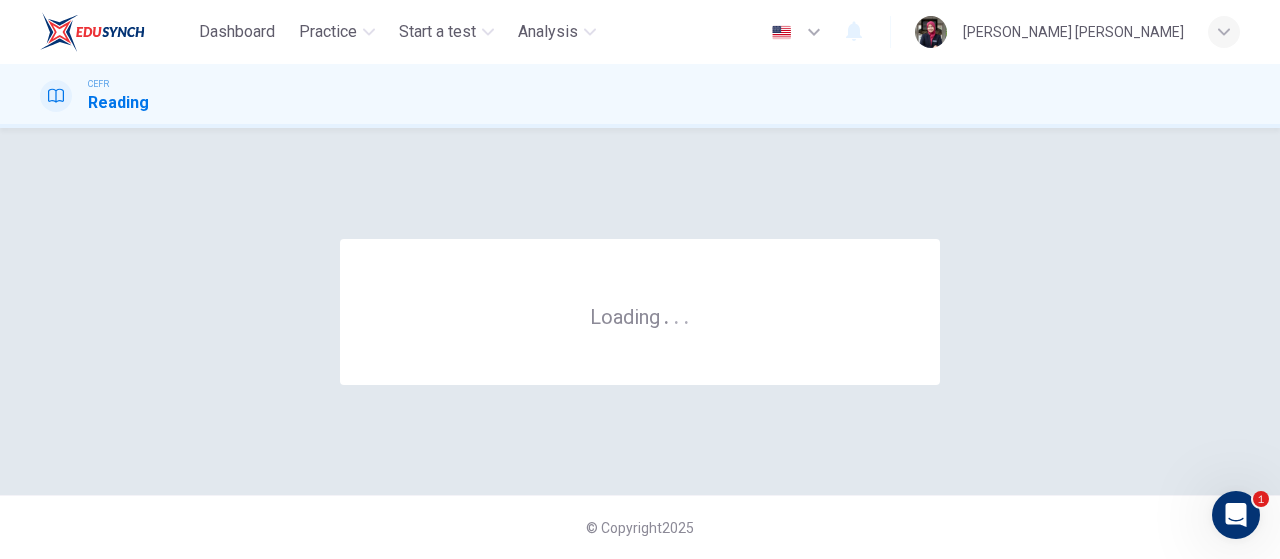 scroll, scrollTop: 0, scrollLeft: 0, axis: both 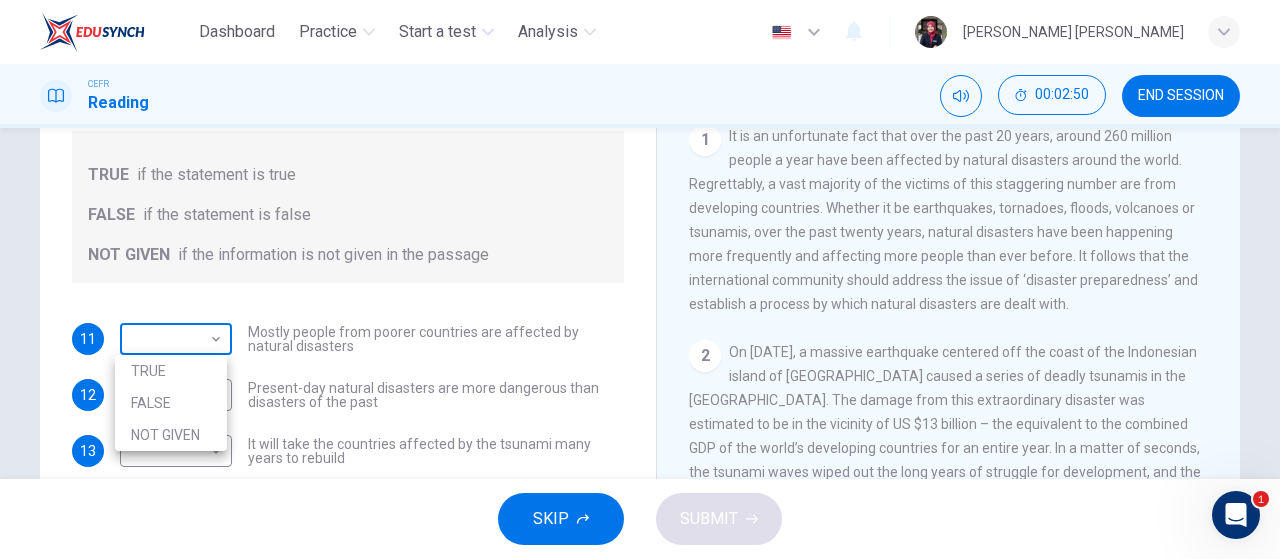click on "Dashboard Practice Start a test Analysis English en ​ [PERSON_NAME] [PERSON_NAME] CEFR Reading 00:02:50 END SESSION Questions 11 - 14 Do the following statements agree with the information given in the Reading Passage?
In the boxes below, write TRUE if the statement is true FALSE if the statement is false NOT GIVEN if the information is not given in the passage 11 ​ ​ Mostly people from poorer countries are affected by natural disasters 12 ​ ​ Present-day natural disasters are more dangerous than disasters of the past 13 ​ ​ It will take the countries affected by the tsunami many years to rebuild 14 ​ ​ Being prepared and knowing what to do in a disaster should be a global issue Preparing for the Threat CLICK TO ZOOM Click to Zoom 1 2 3 4 5 6 SKIP SUBMIT EduSynch - Online Language Proficiency Testing 1 Dashboard Practice Start a test Analysis Notifications © Copyright  2025 TRUE FALSE NOT GIVEN" at bounding box center (640, 279) 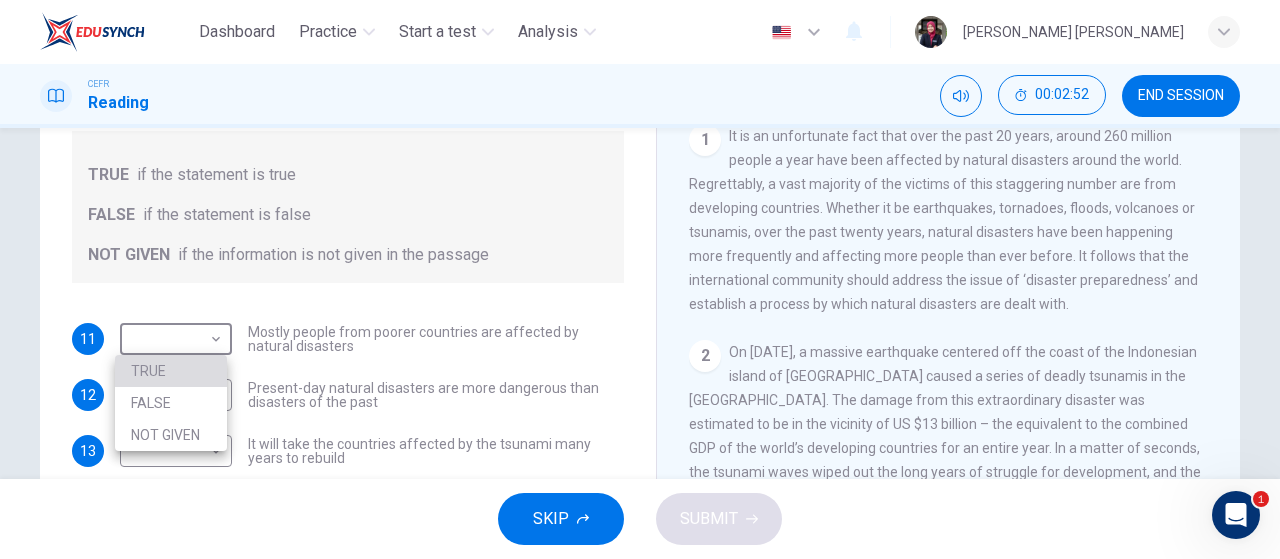 click on "TRUE" at bounding box center (171, 371) 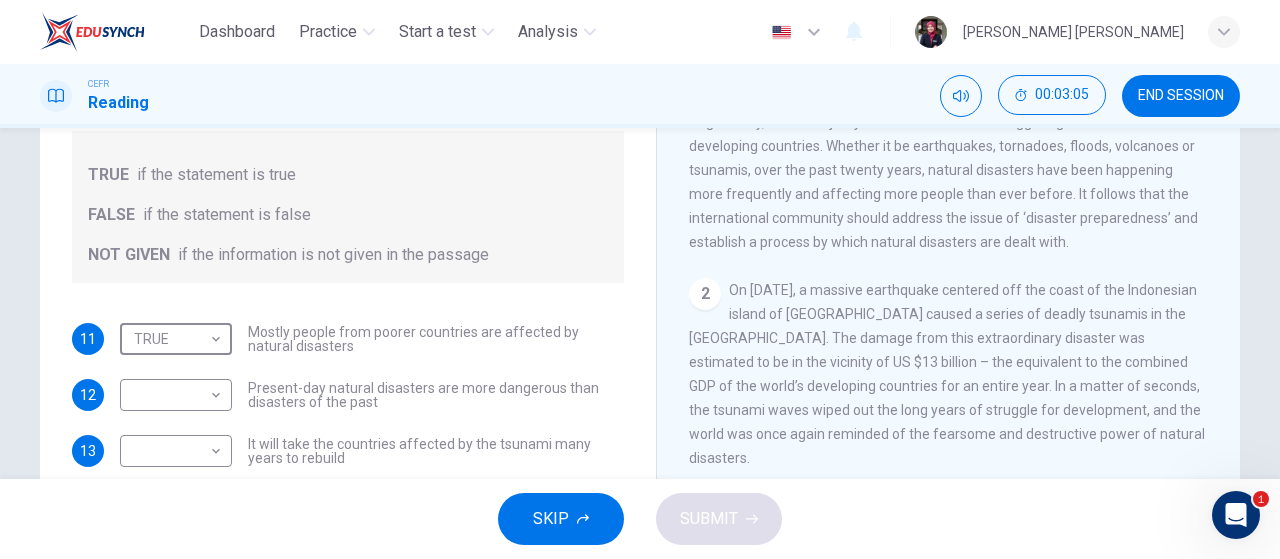 scroll, scrollTop: 354, scrollLeft: 0, axis: vertical 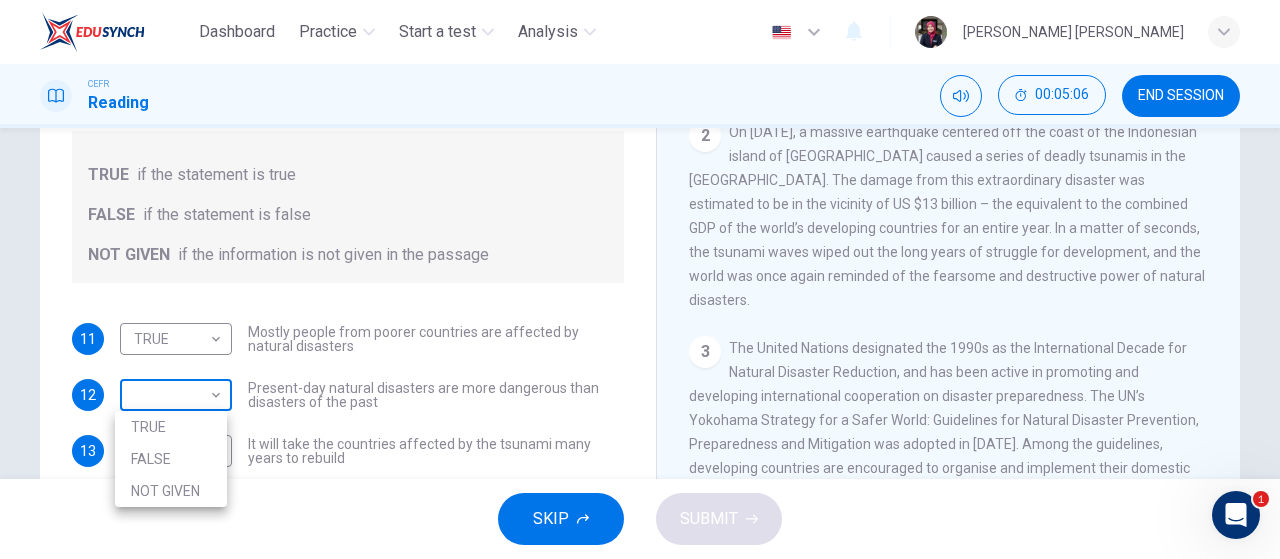 click on "Dashboard Practice Start a test Analysis English en ​ [PERSON_NAME] [PERSON_NAME] CEFR Reading 00:05:06 END SESSION Questions 11 - 14 Do the following statements agree with the information given in the Reading Passage?
In the boxes below, write TRUE if the statement is true FALSE if the statement is false NOT GIVEN if the information is not given in the passage 11 TRUE TRUE ​ Mostly people from poorer countries are affected by natural disasters 12 ​ ​ Present-day natural disasters are more dangerous than disasters of the past 13 ​ ​ It will take the countries affected by the tsunami many years to rebuild 14 ​ ​ Being prepared and knowing what to do in a disaster should be a global issue Preparing for the Threat CLICK TO ZOOM Click to Zoom 1 2 3 4 5 6 SKIP SUBMIT EduSynch - Online Language Proficiency Testing 1 Dashboard Practice Start a test Analysis Notifications © Copyright  2025 TRUE FALSE NOT GIVEN" at bounding box center [640, 279] 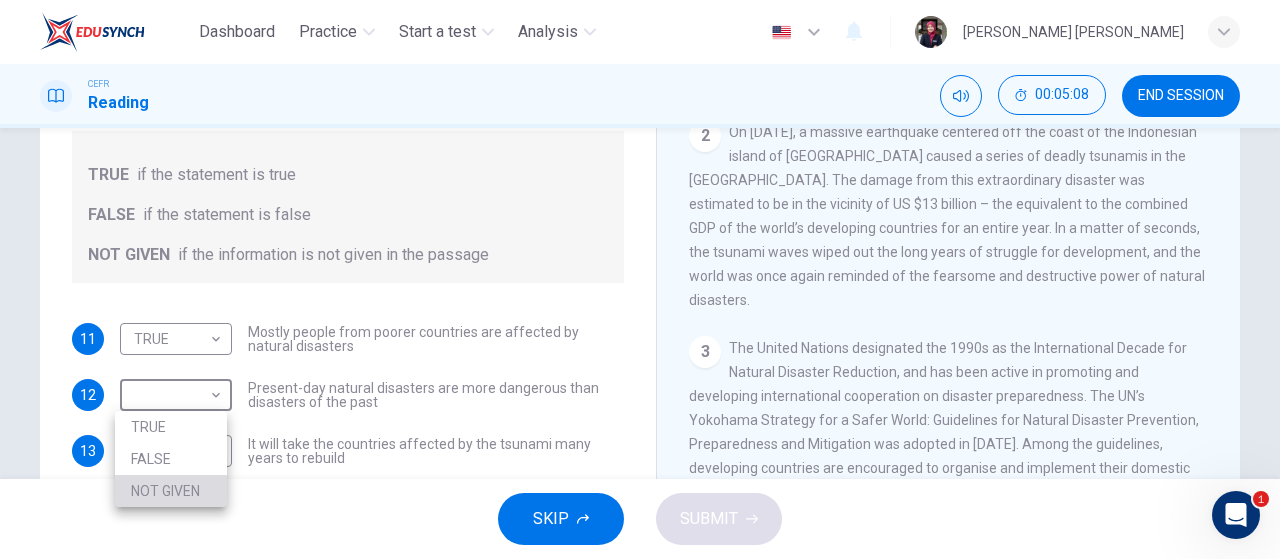 click on "NOT GIVEN" at bounding box center [171, 491] 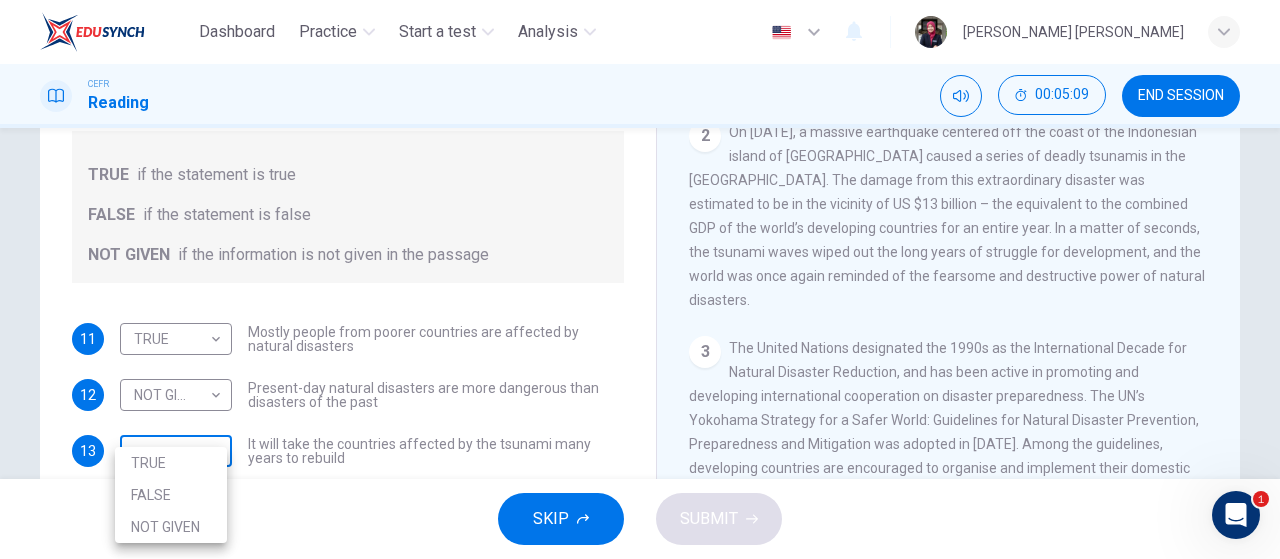 click on "Dashboard Practice Start a test Analysis English en ​ [PERSON_NAME] [PERSON_NAME] CEFR Reading 00:05:09 END SESSION Questions 11 - 14 Do the following statements agree with the information given in the Reading Passage?
In the boxes below, write TRUE if the statement is true FALSE if the statement is false NOT GIVEN if the information is not given in the passage 11 TRUE TRUE ​ Mostly people from poorer countries are affected by natural disasters 12 NOT GIVEN NOT GIVEN ​ Present-day natural disasters are more dangerous than disasters of the past 13 ​ ​ It will take the countries affected by the tsunami many years to rebuild 14 ​ ​ Being prepared and knowing what to do in a disaster should be a global issue Preparing for the Threat CLICK TO ZOOM Click to Zoom 1 2 3 4 5 6 SKIP SUBMIT EduSynch - Online Language Proficiency Testing 1 Dashboard Practice Start a test Analysis Notifications © Copyright  2025 TRUE FALSE NOT GIVEN" at bounding box center (640, 279) 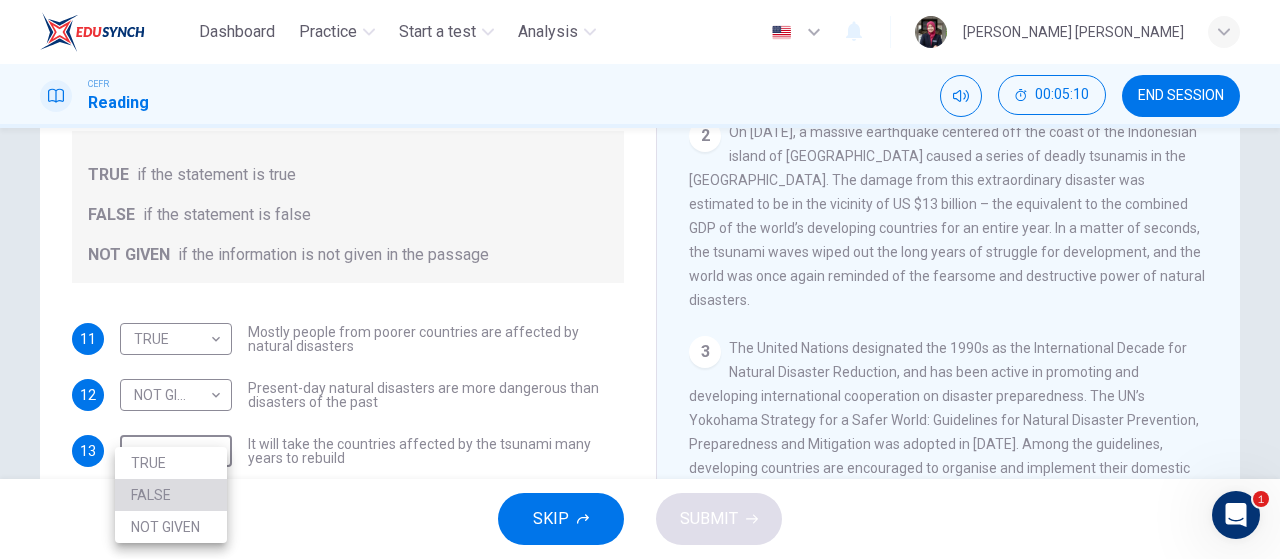 click on "FALSE" at bounding box center (171, 495) 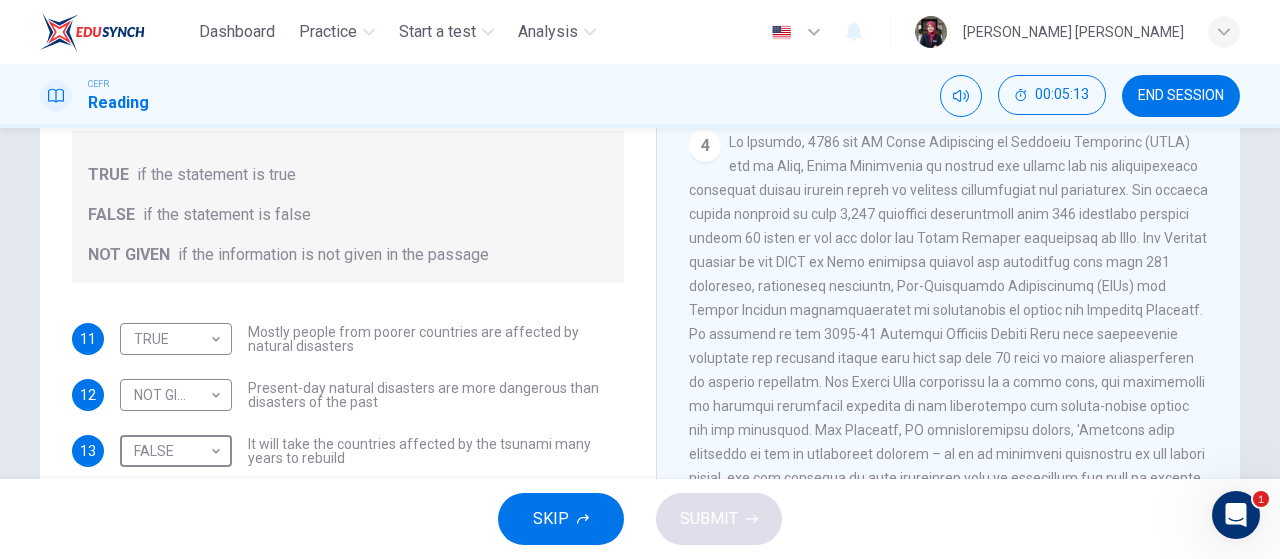 scroll, scrollTop: 992, scrollLeft: 0, axis: vertical 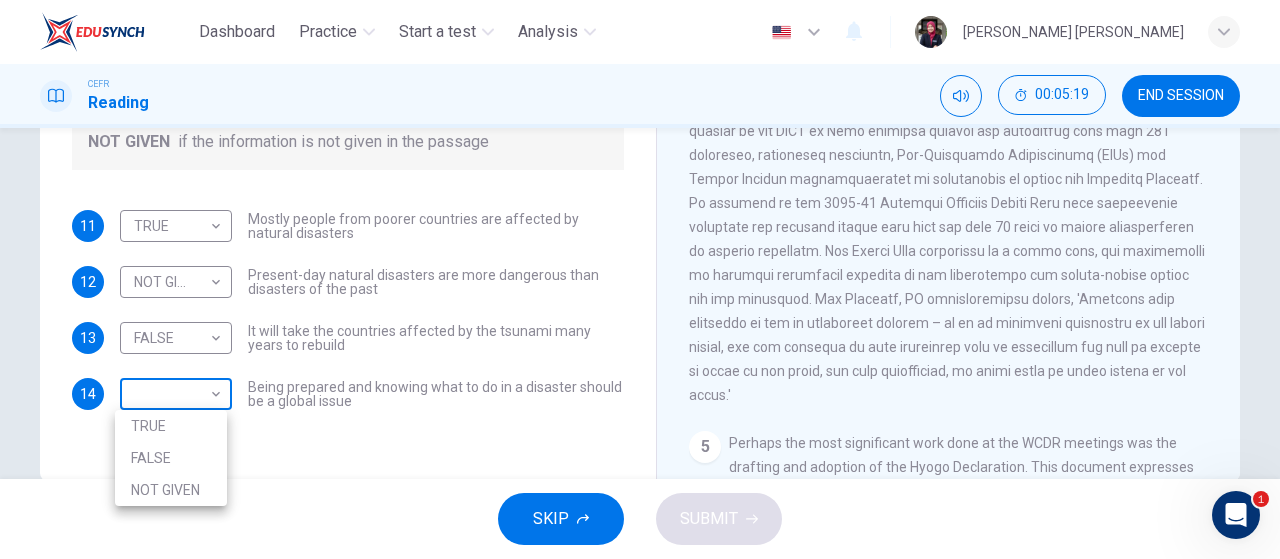 click on "Dashboard Practice Start a test Analysis English en ​ [PERSON_NAME] [PERSON_NAME] CEFR Reading 00:05:19 END SESSION Questions 11 - 14 Do the following statements agree with the information given in the Reading Passage?
In the boxes below, write TRUE if the statement is true FALSE if the statement is false NOT GIVEN if the information is not given in the passage 11 TRUE TRUE ​ Mostly people from poorer countries are affected by natural disasters 12 NOT GIVEN NOT GIVEN ​ Present-day natural disasters are more dangerous than disasters of the past 13 FALSE FALSE ​ It will take the countries affected by the tsunami many years to rebuild 14 ​ ​ Being prepared and knowing what to do in a disaster should be a global issue Preparing for the Threat CLICK TO ZOOM Click to Zoom 1 2 3 4 5 6 SKIP SUBMIT EduSynch - Online Language Proficiency Testing 1 Dashboard Practice Start a test Analysis Notifications © Copyright  2025 TRUE FALSE NOT GIVEN" at bounding box center (640, 279) 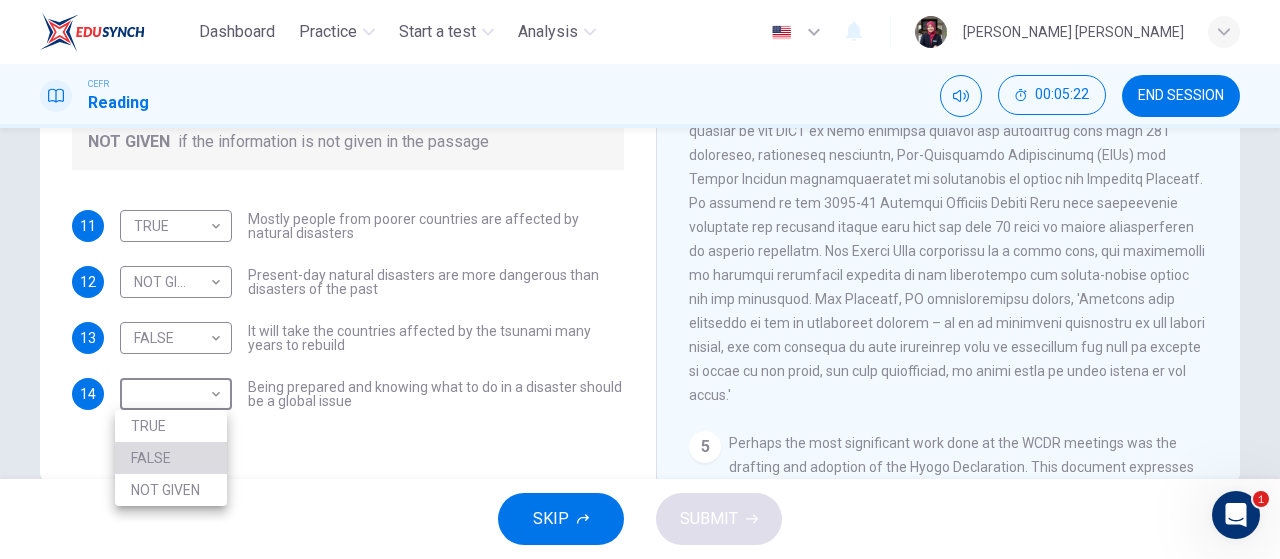 click on "FALSE" at bounding box center [171, 458] 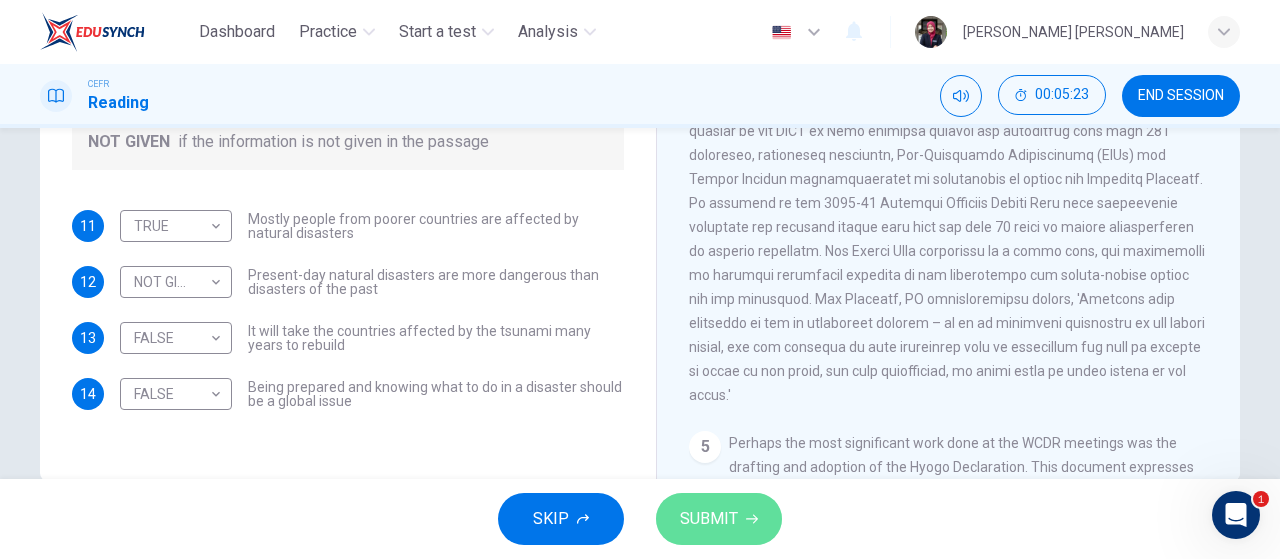 click on "SUBMIT" at bounding box center [709, 519] 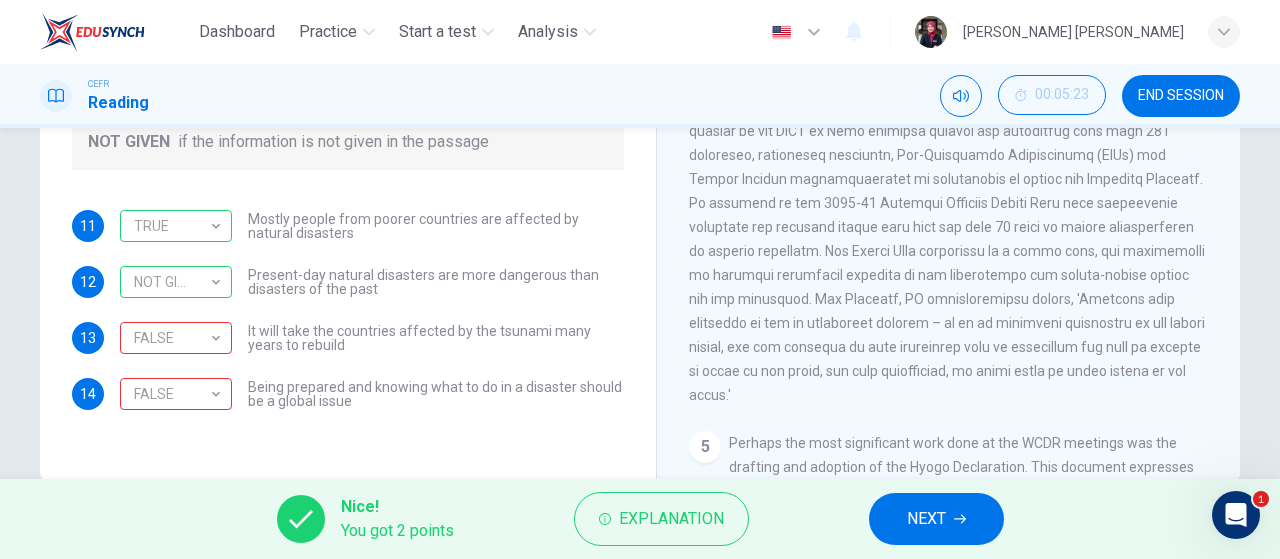 click on "NEXT" at bounding box center (926, 519) 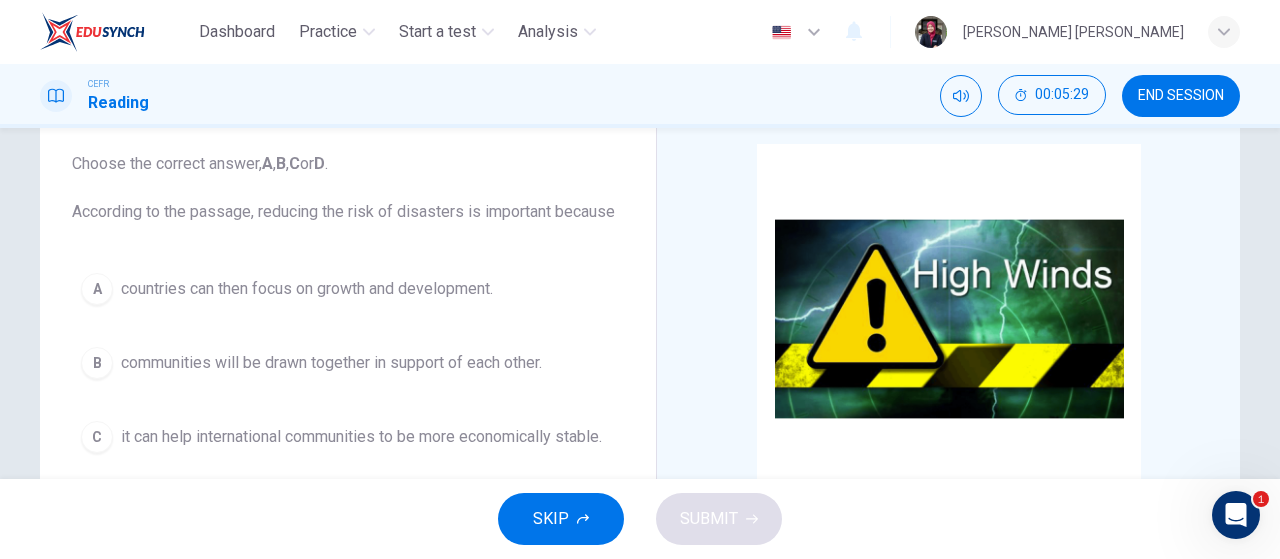 scroll, scrollTop: 116, scrollLeft: 0, axis: vertical 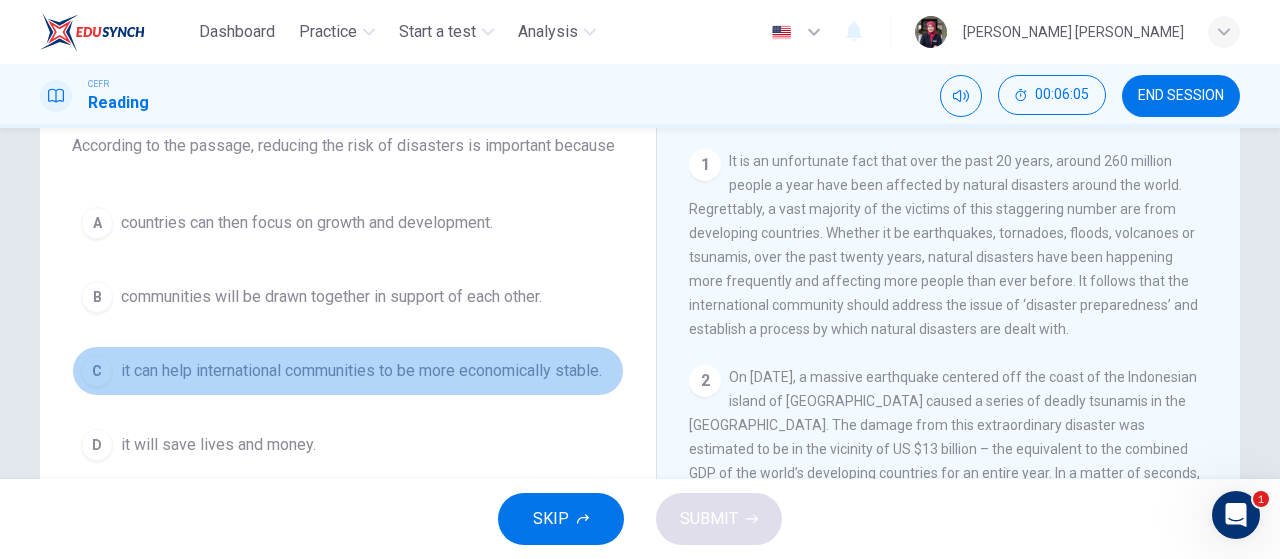 click on "it can help international communities to be more economically stable." at bounding box center (361, 371) 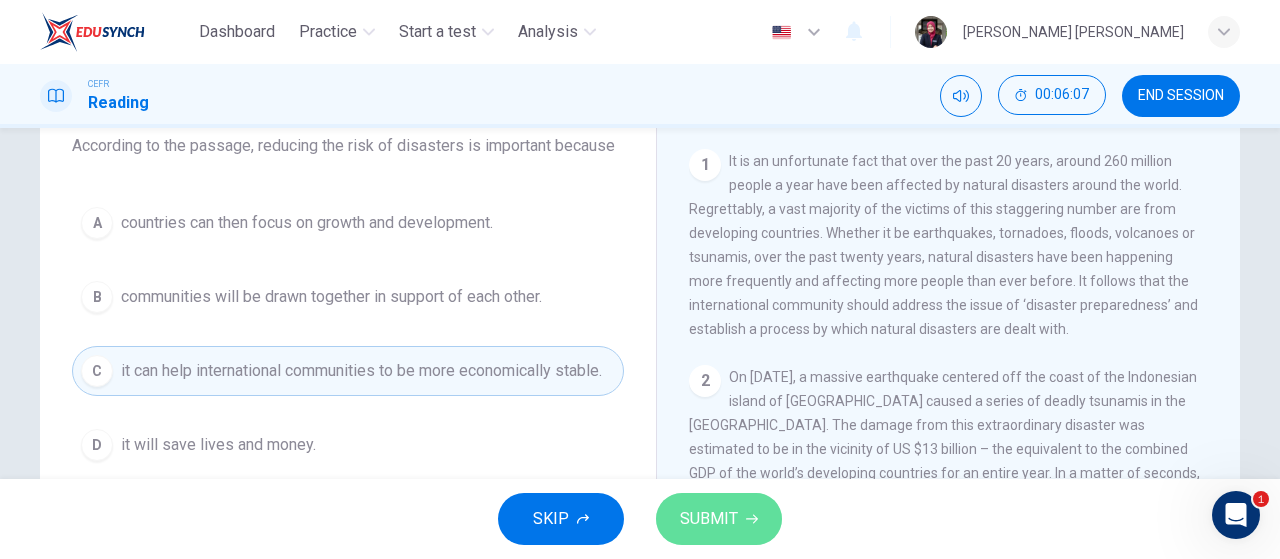 click on "SUBMIT" at bounding box center [709, 519] 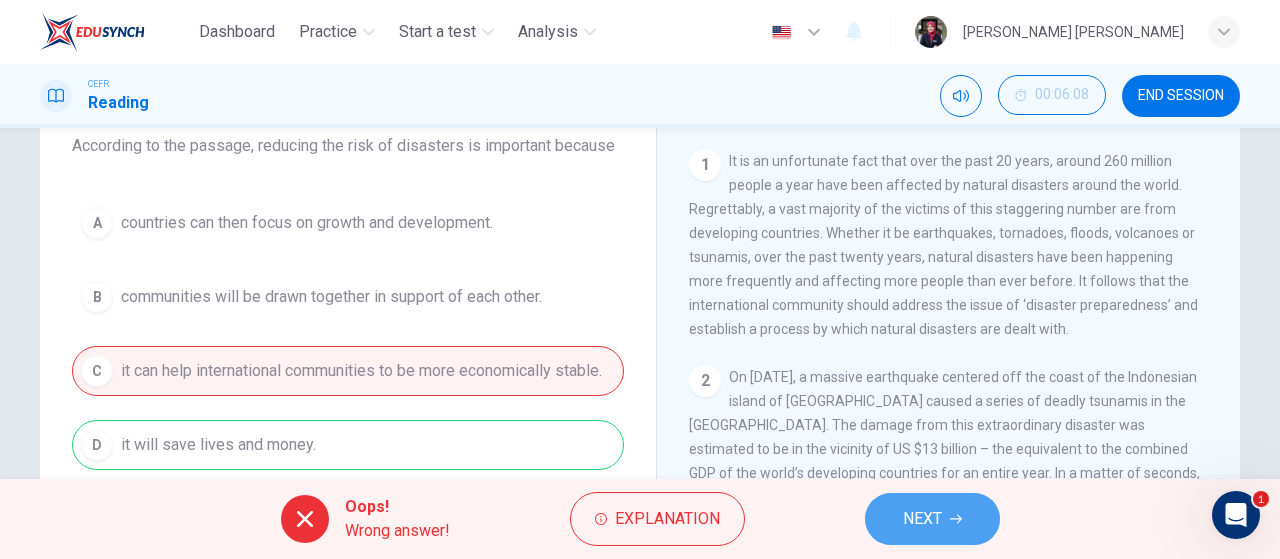 click on "NEXT" at bounding box center (922, 519) 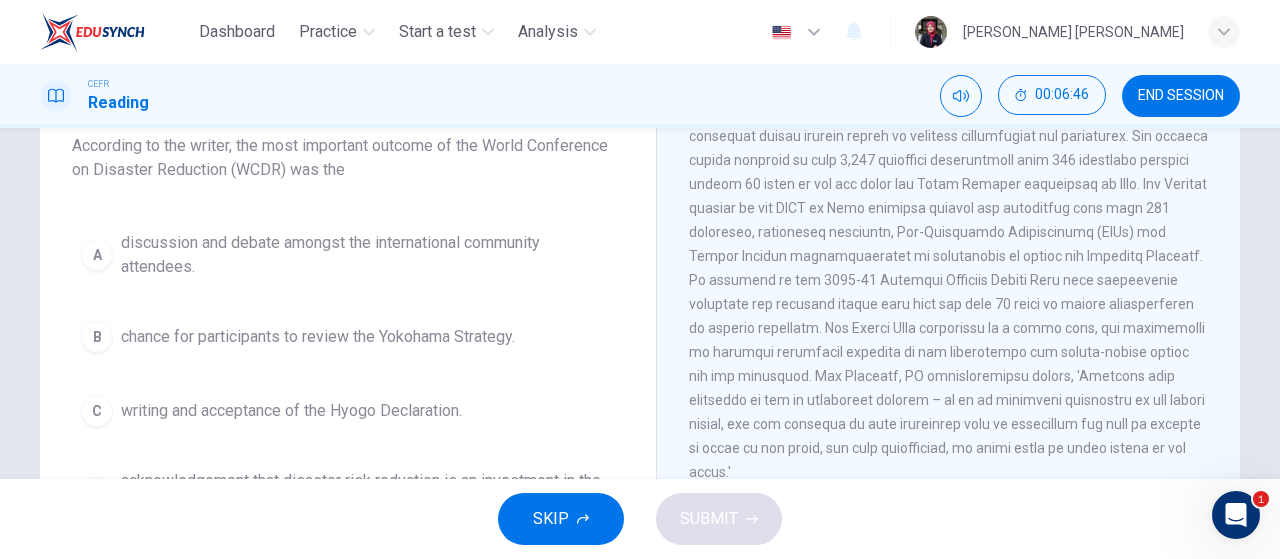 scroll, scrollTop: 1127, scrollLeft: 0, axis: vertical 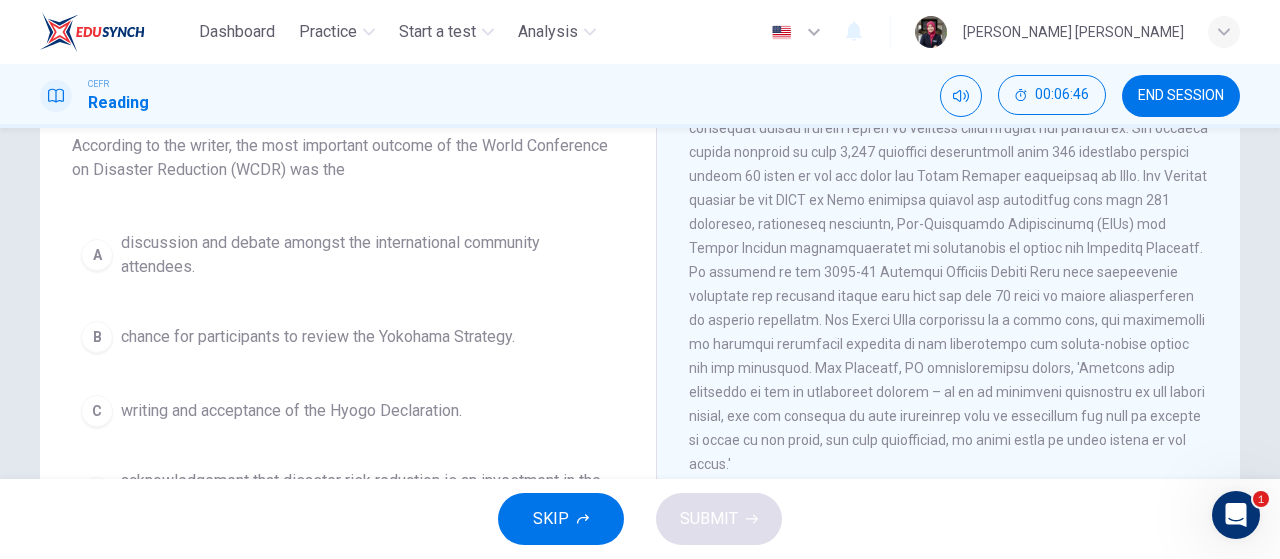 drag, startPoint x: 1224, startPoint y: 302, endPoint x: 29, endPoint y: 7, distance: 1230.8737 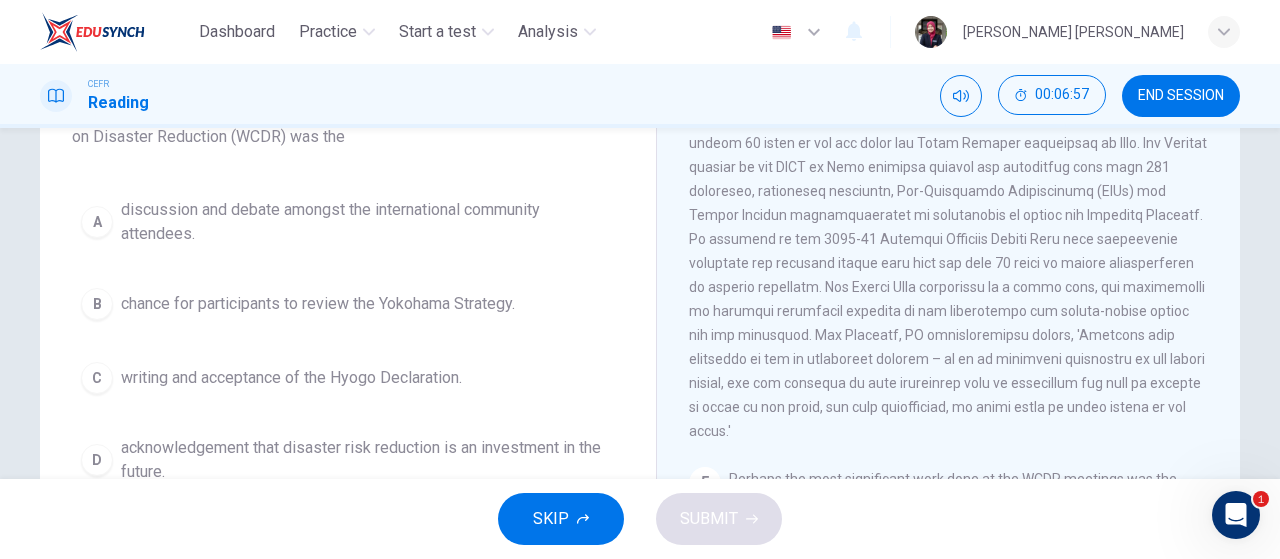 scroll, scrollTop: 212, scrollLeft: 0, axis: vertical 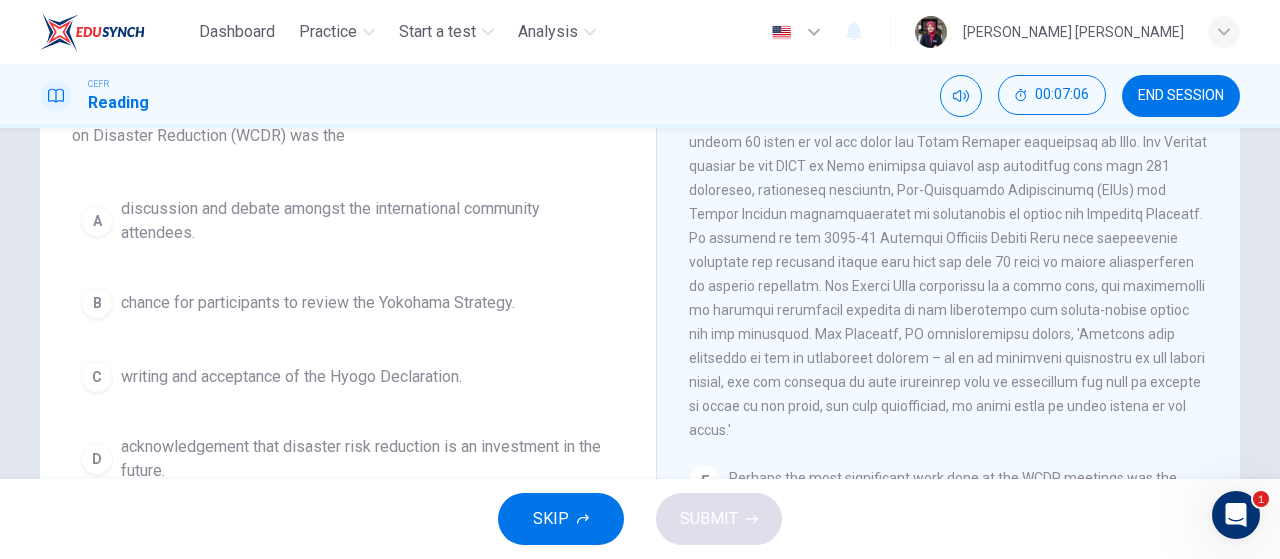 click on "B chance for participants to review the Yokohama Strategy." at bounding box center (348, 303) 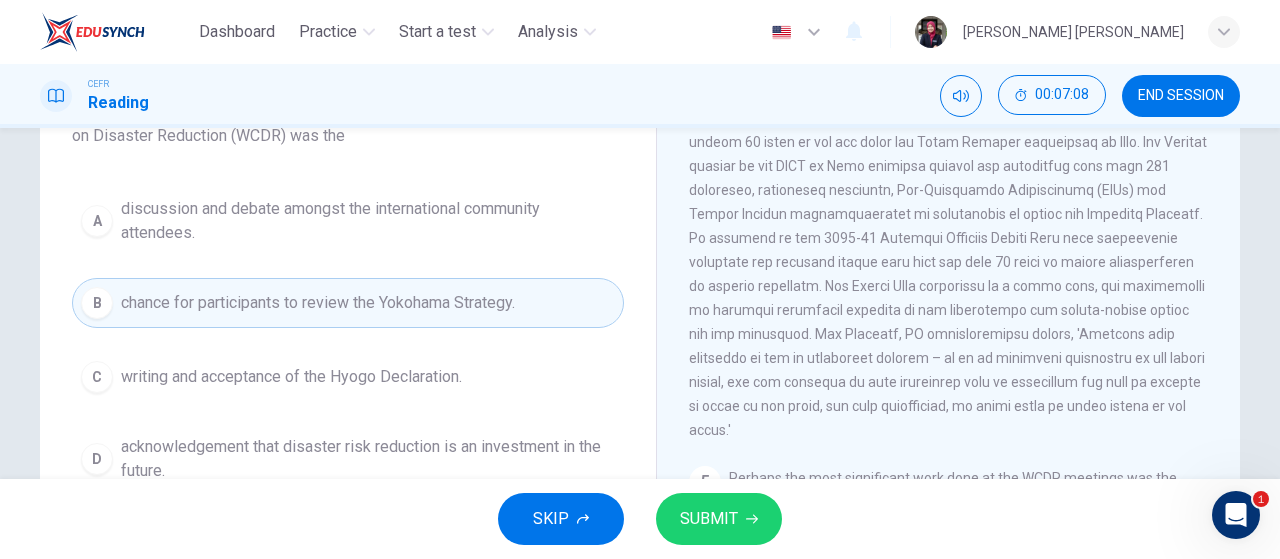 click on "SUBMIT" at bounding box center [719, 519] 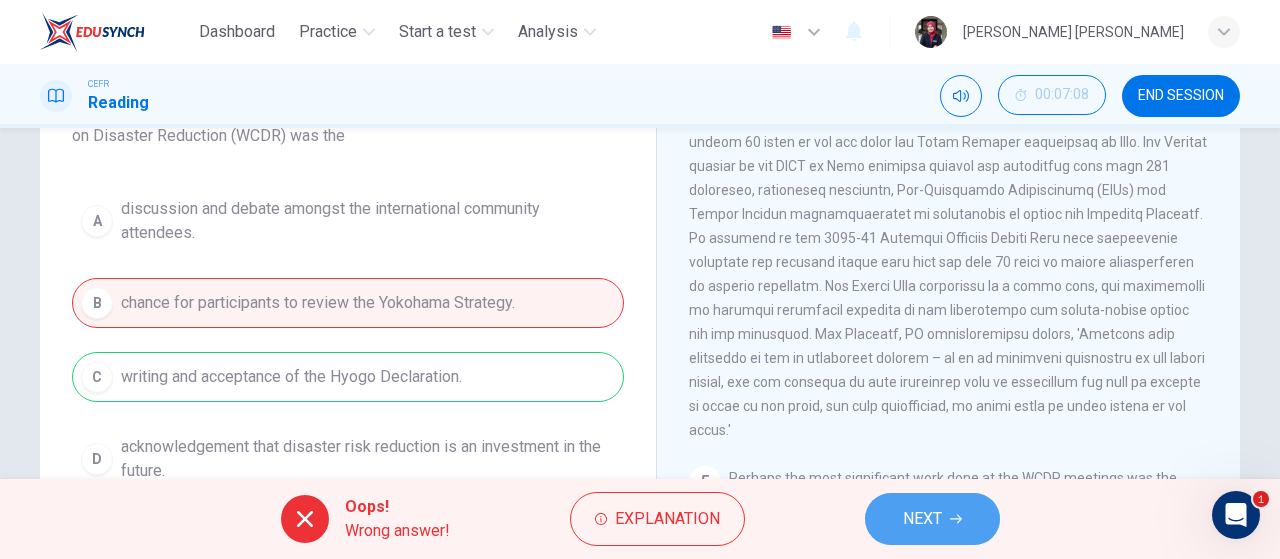 click on "NEXT" at bounding box center [932, 519] 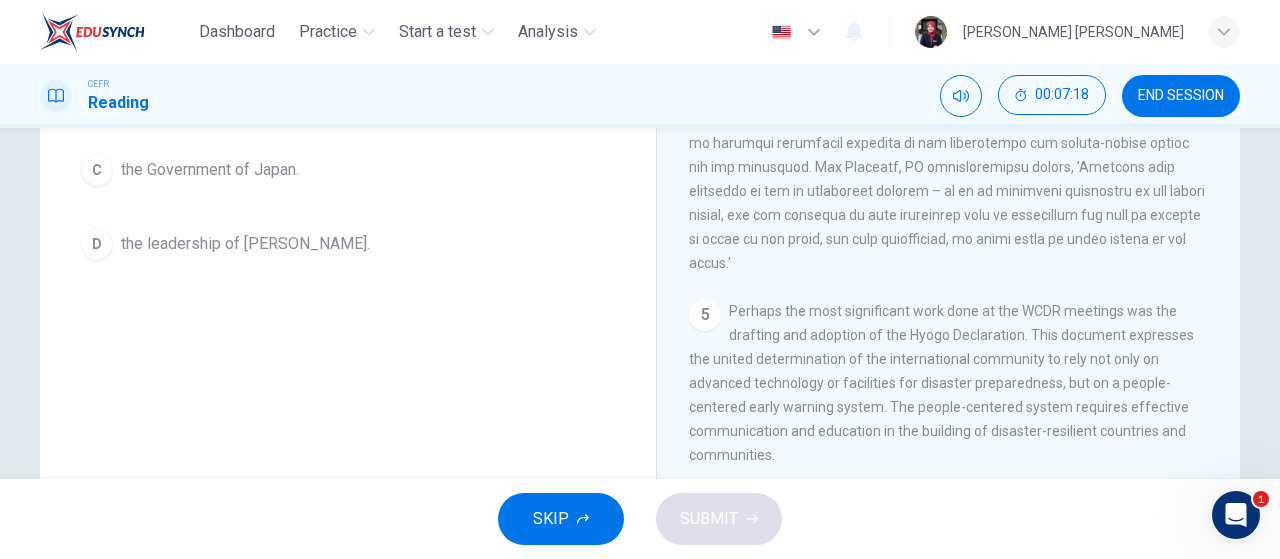 scroll, scrollTop: 390, scrollLeft: 0, axis: vertical 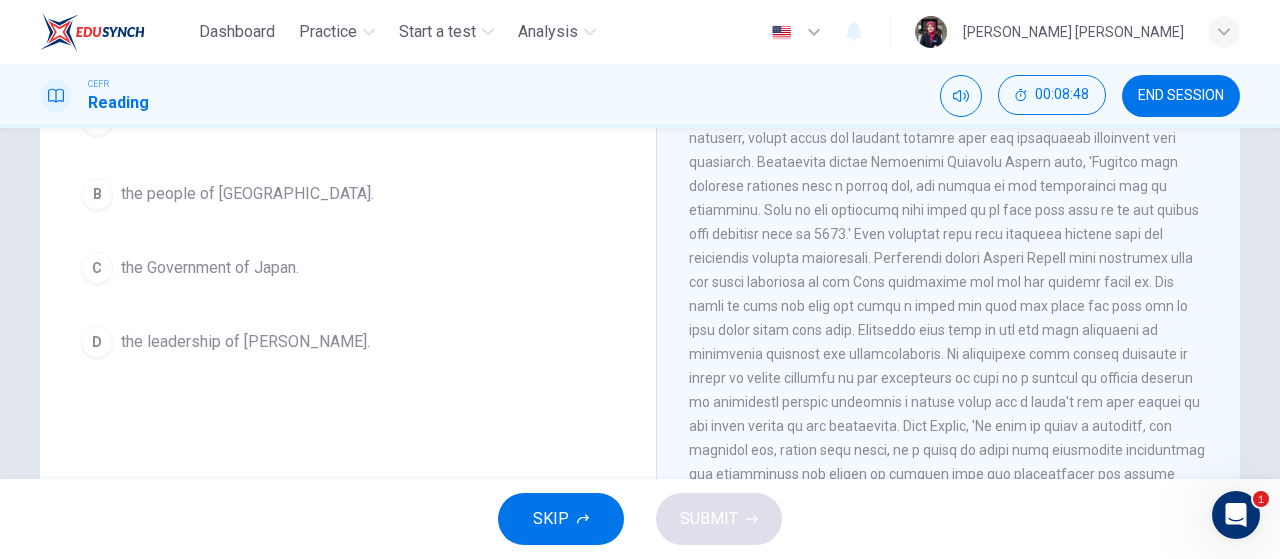 drag, startPoint x: 1229, startPoint y: 320, endPoint x: 1229, endPoint y: 586, distance: 266 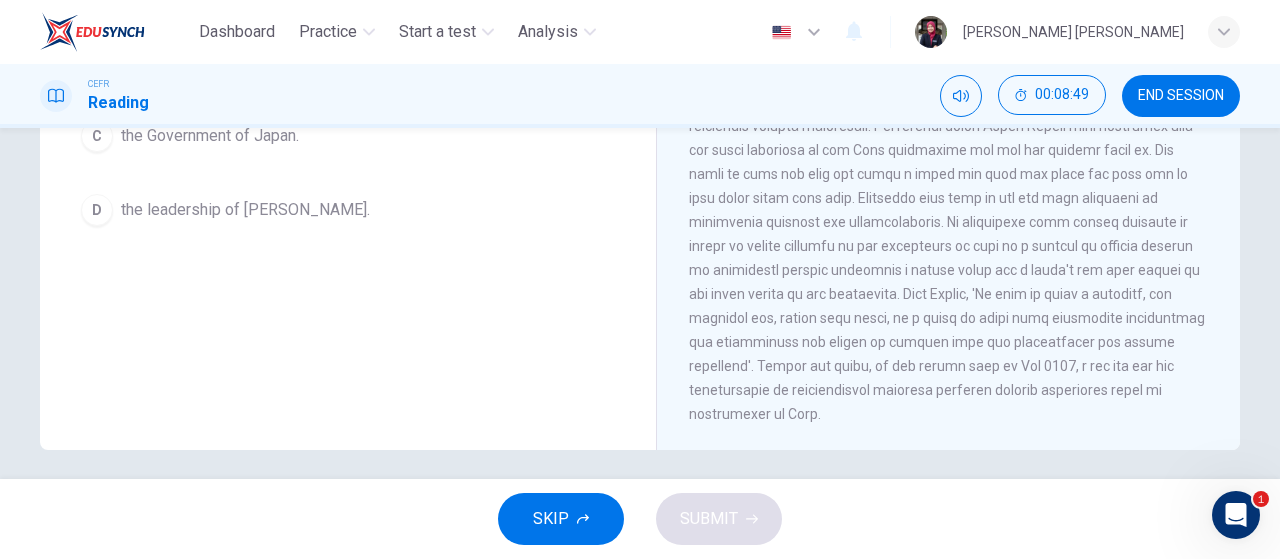 scroll, scrollTop: 424, scrollLeft: 0, axis: vertical 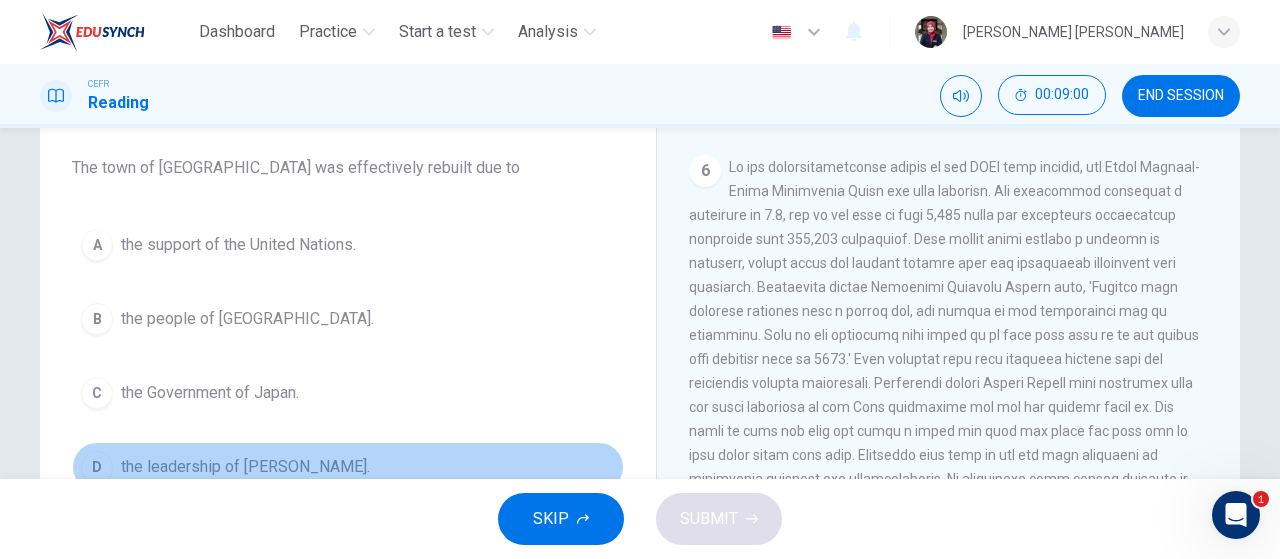 click on "D the leadership of [PERSON_NAME]." at bounding box center [348, 467] 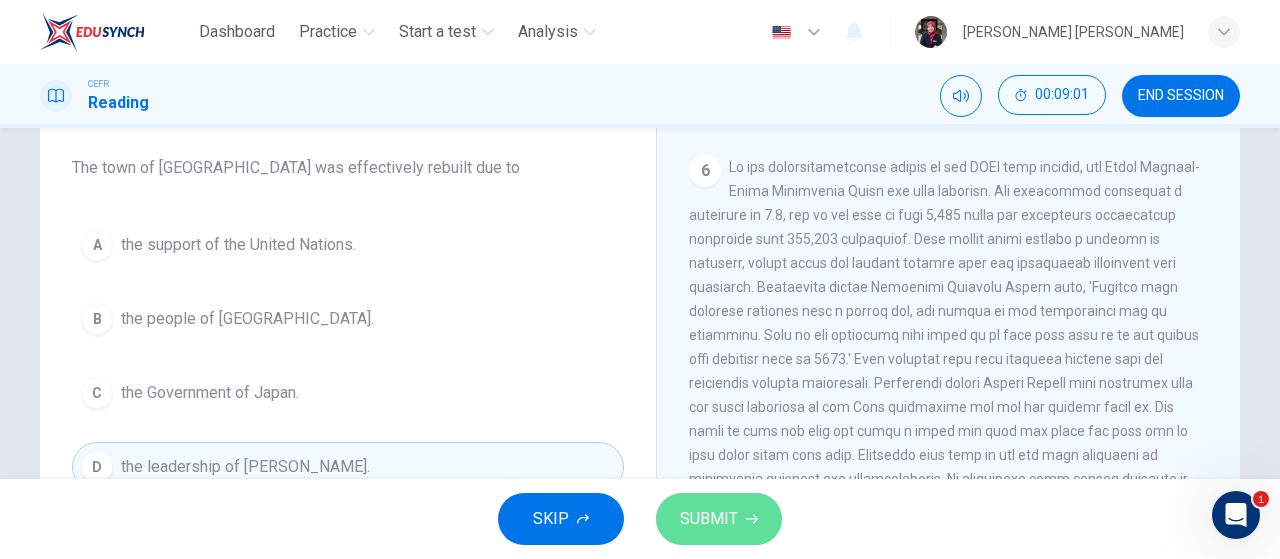 click on "SUBMIT" at bounding box center [719, 519] 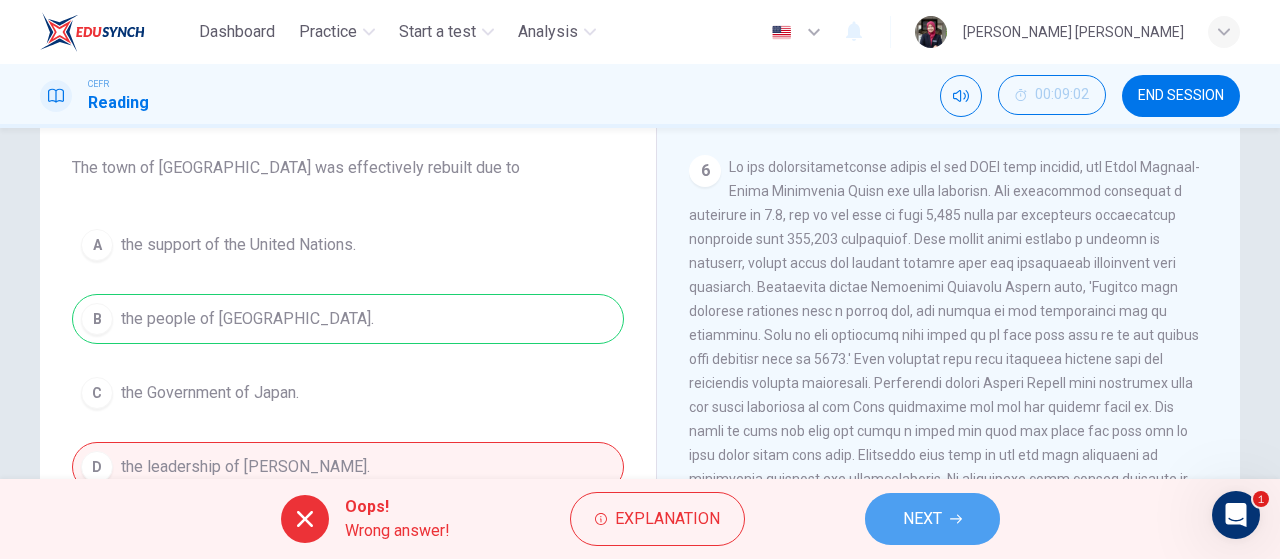 click on "NEXT" at bounding box center (932, 519) 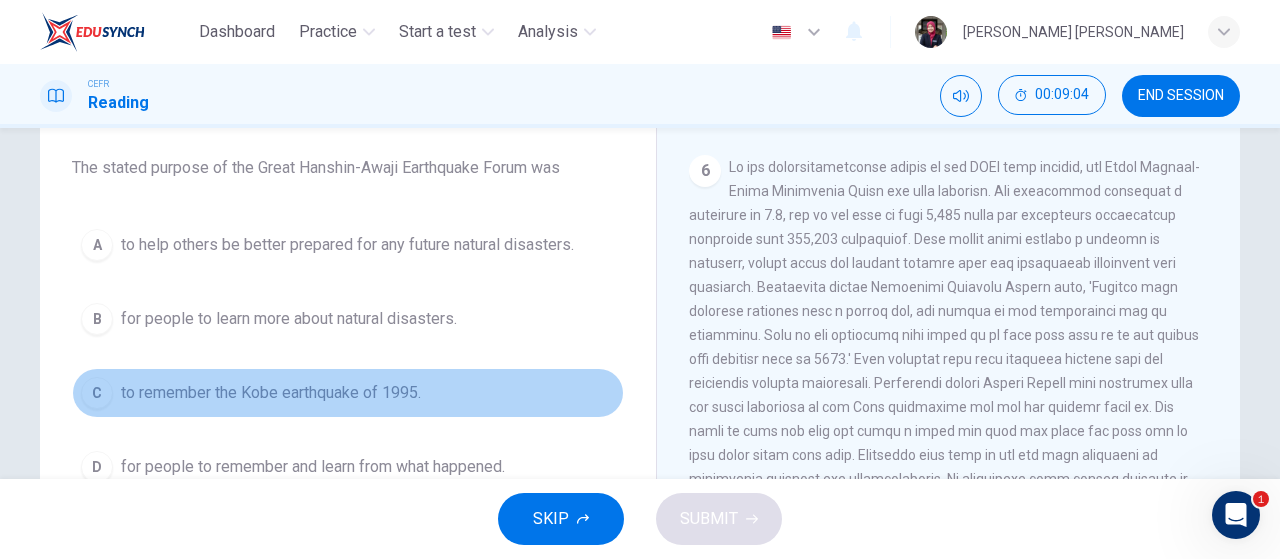 click on "C to remember the Kobe earthquake of 1995." at bounding box center [348, 393] 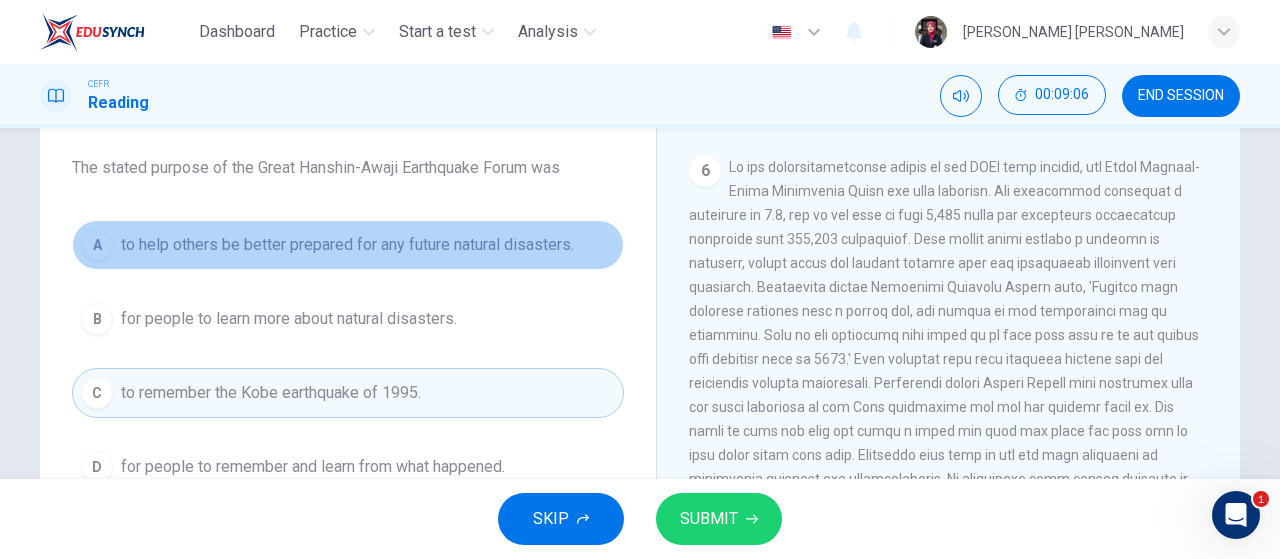 click on "to help others be better prepared for any future natural disasters." at bounding box center (347, 245) 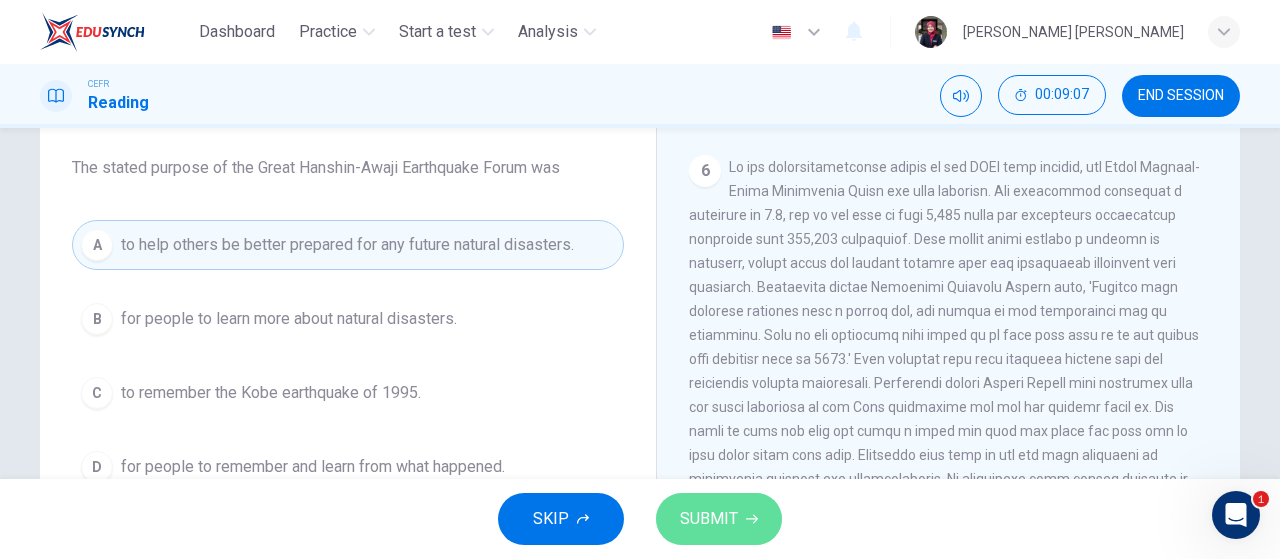 click on "SUBMIT" at bounding box center [719, 519] 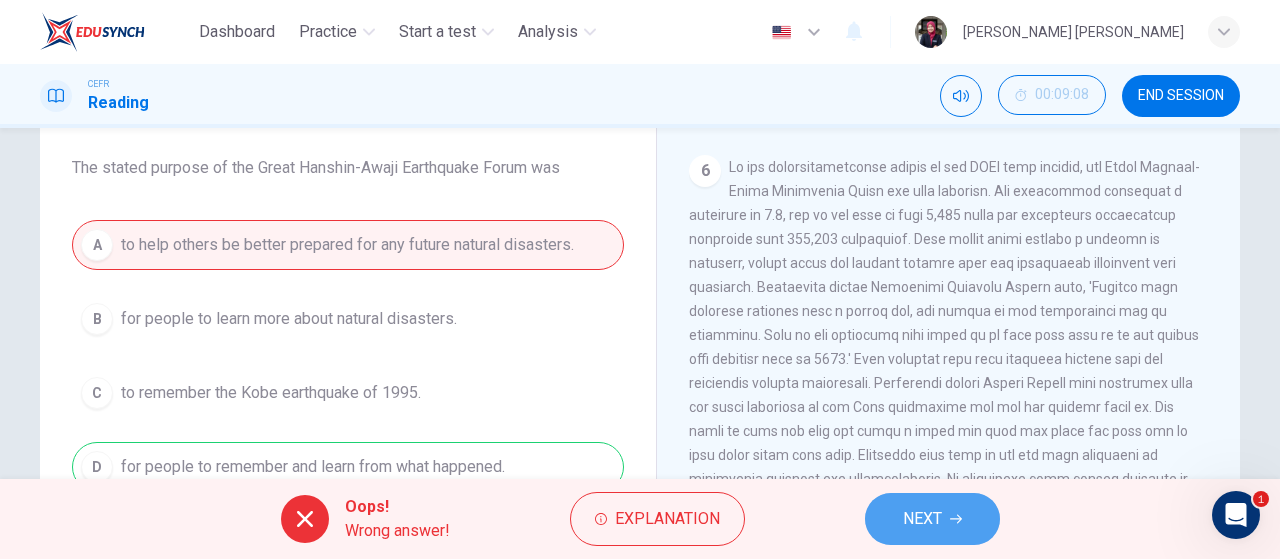 click on "NEXT" at bounding box center [922, 519] 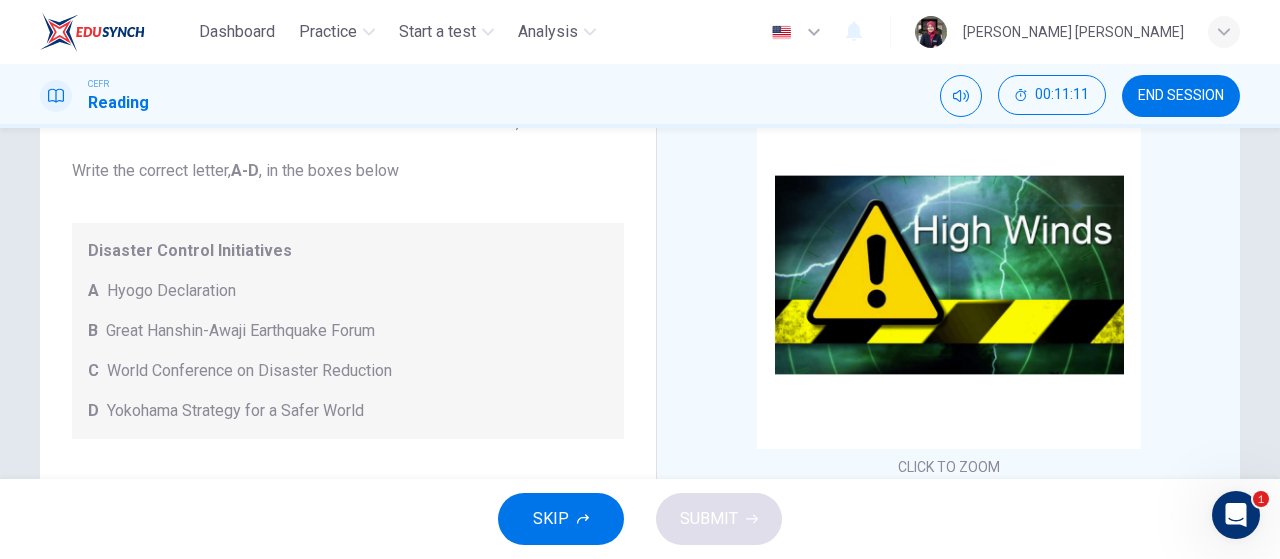 scroll, scrollTop: 136, scrollLeft: 0, axis: vertical 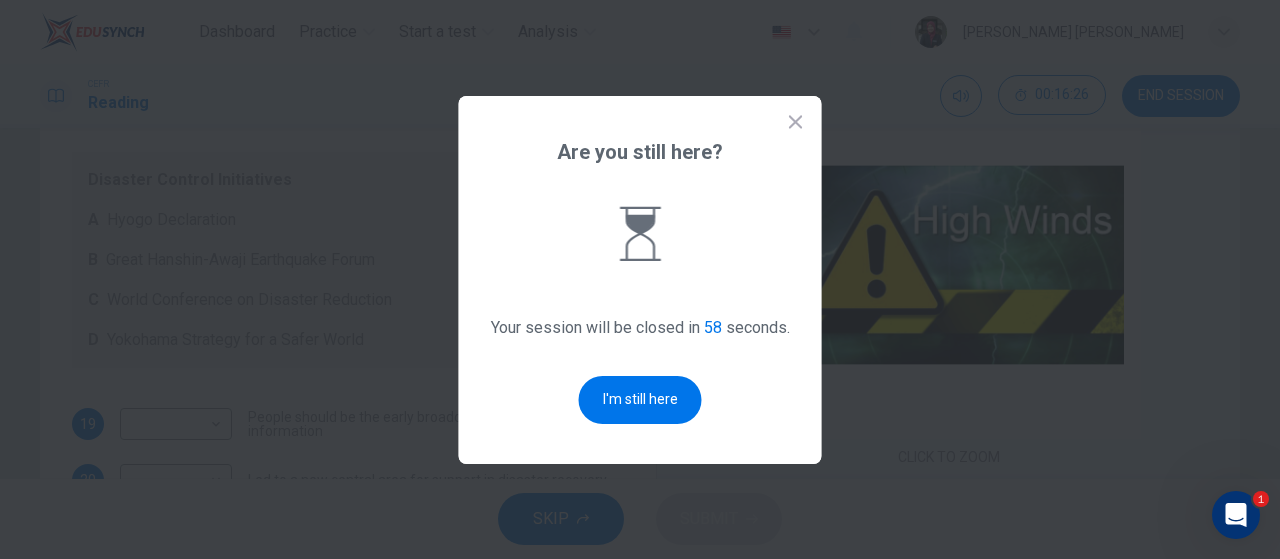 click on "Are you still here? Your session will be closed in   58   seconds. I'm still here" at bounding box center (640, 280) 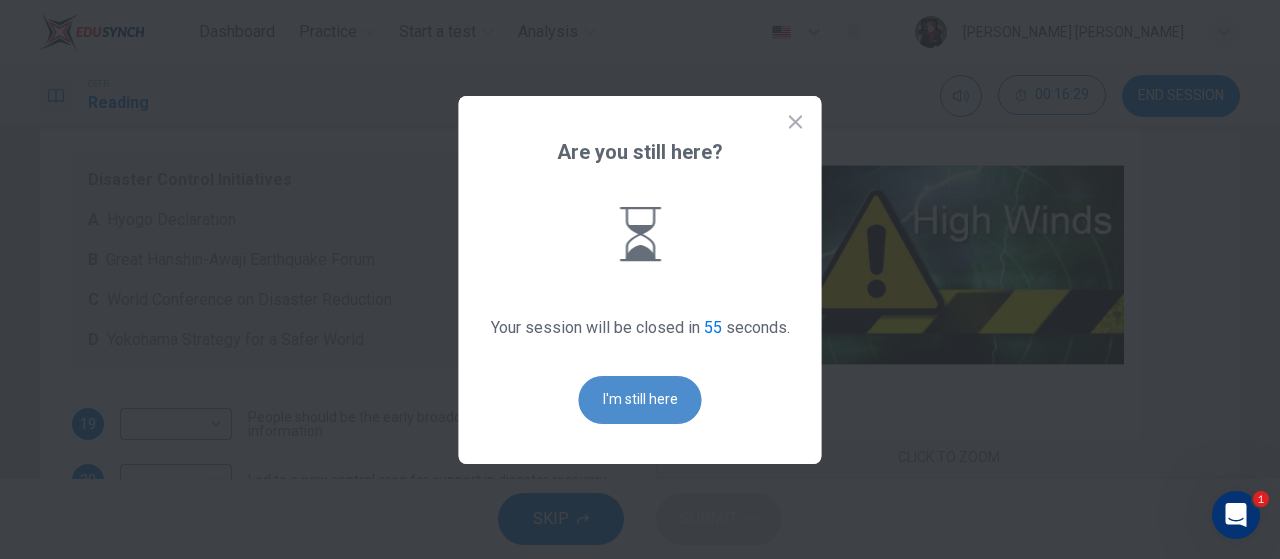 click on "I'm still here" at bounding box center (640, 400) 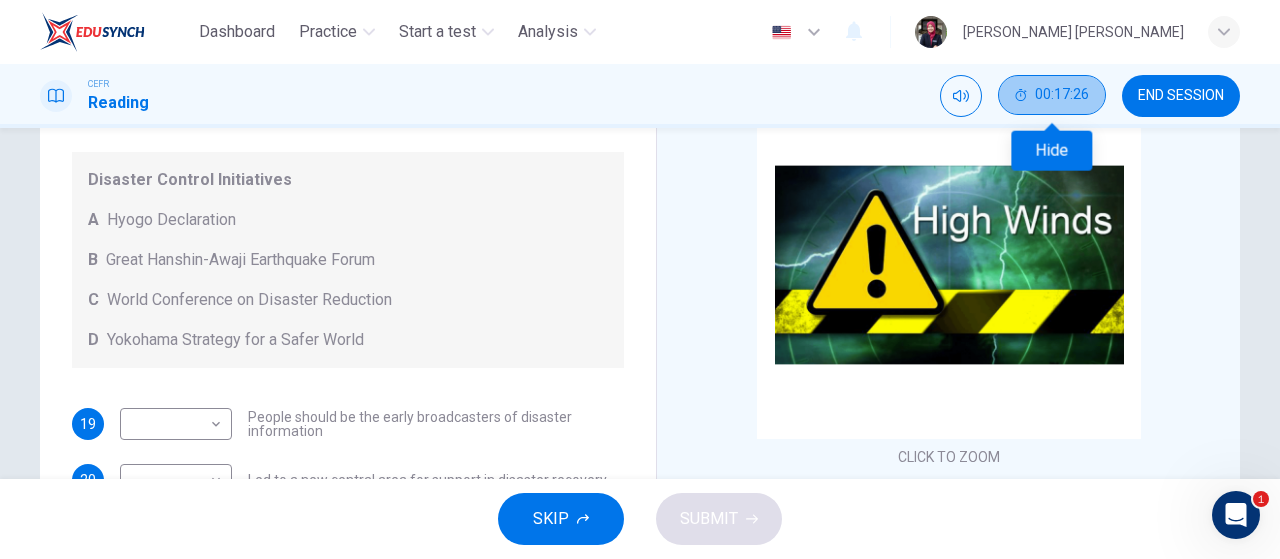 click on "00:17:26" at bounding box center [1052, 95] 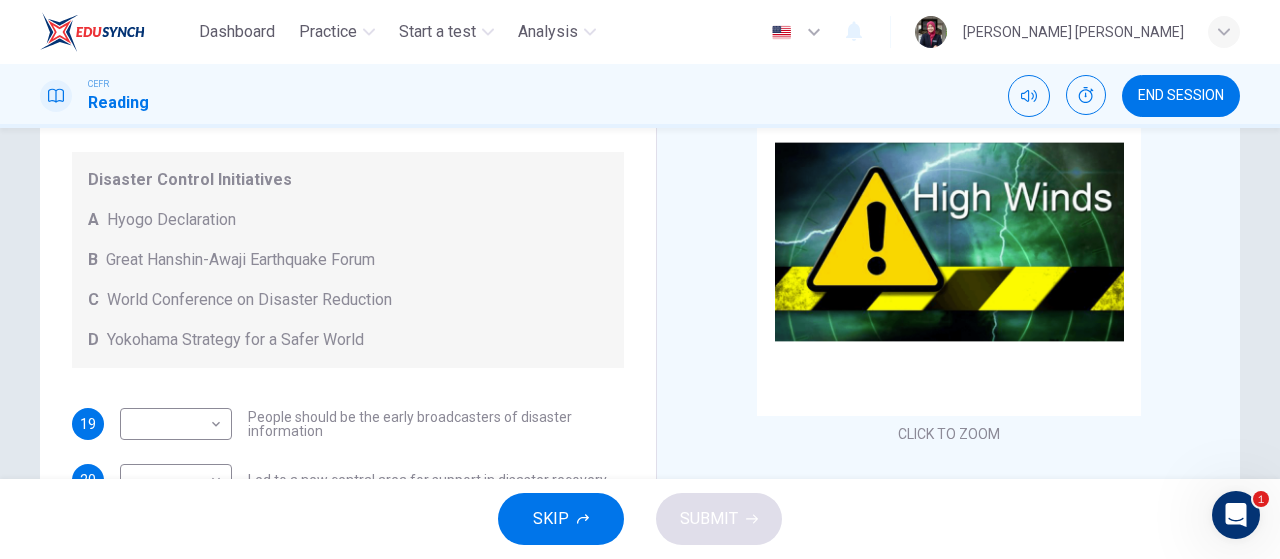 scroll, scrollTop: 24, scrollLeft: 0, axis: vertical 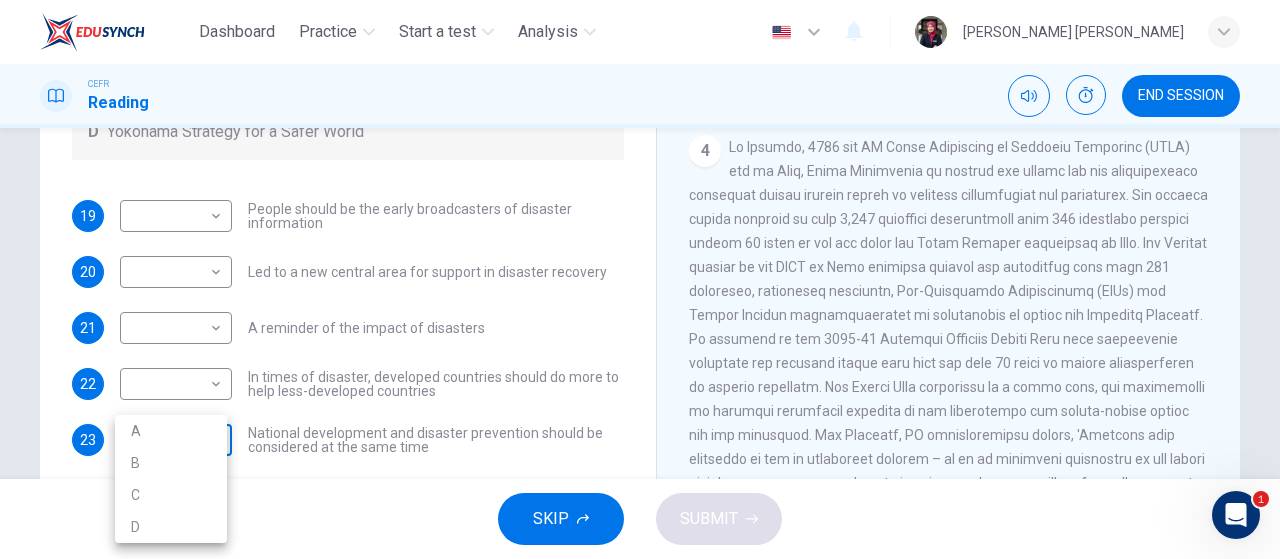 click on "Dashboard Practice Start a test Analysis English en ​ [PERSON_NAME] [PERSON_NAME] CEFR Reading END SESSION Questions 19 - 23 Look at the following statements and the list of disaster control initiatives below.
Match each statement with the correct disaster control initiative,  A-D .
Write the correct letter,  A-D , in the boxes below Disaster Control Initiatives A Hyogo Declaration B Great Hanshin-Awaji Earthquake Forum C World Conference on Disaster Reduction D Yokohama Strategy for a Safer World 19 ​ ​ People should be the early broadcasters of disaster information 20 ​ ​ Led to a new central area for support in disaster recovery 21 ​ ​ A reminder of the impact of disasters 22 ​ ​ In times of disaster, developed countries should do more to help less-developed countries 23 ​ ​ National development and disaster prevention should be considered at the same time Preparing for the Threat CLICK TO ZOOM Click to Zoom 1 2 3 4 5 6 SKIP SUBMIT EduSynch - Online Language Proficiency Testing 1 2025" at bounding box center [640, 279] 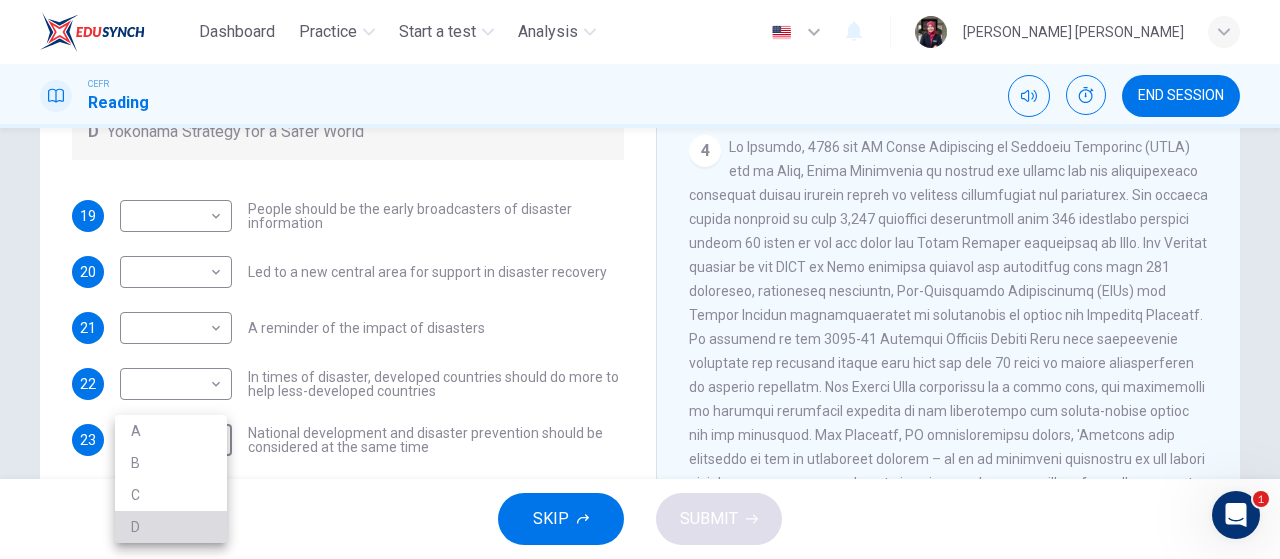 click on "D" at bounding box center (171, 527) 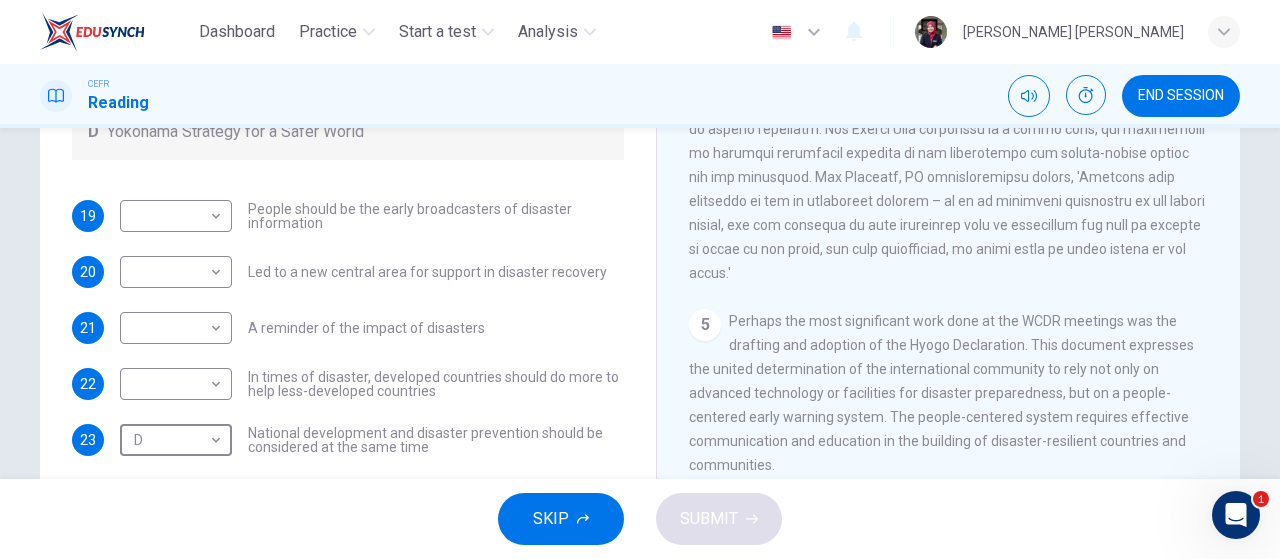scroll, scrollTop: 1130, scrollLeft: 0, axis: vertical 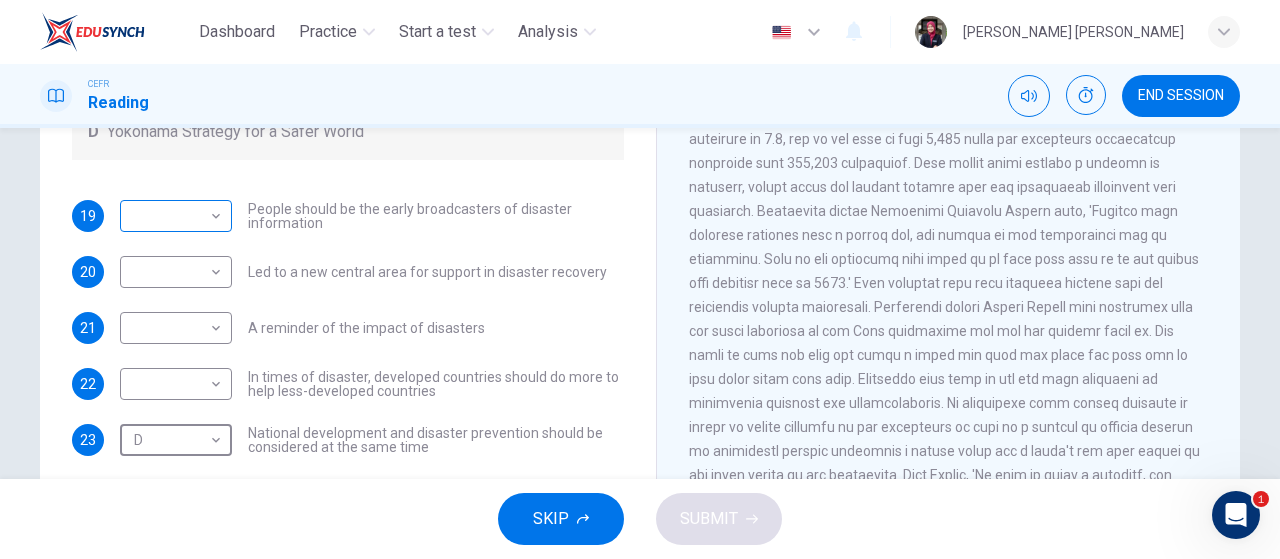 click on "Dashboard Practice Start a test Analysis English en ​ [PERSON_NAME] [PERSON_NAME] CEFR Reading END SESSION Questions 19 - 23 Look at the following statements and the list of disaster control initiatives below.
Match each statement with the correct disaster control initiative,  A-D .
Write the correct letter,  A-D , in the boxes below Disaster Control Initiatives A Hyogo Declaration B Great Hanshin-Awaji Earthquake Forum C World Conference on Disaster Reduction D Yokohama Strategy for a Safer World 19 ​ ​ People should be the early broadcasters of disaster information 20 ​ ​ Led to a new central area for support in disaster recovery 21 ​ ​ A reminder of the impact of disasters 22 ​ ​ In times of disaster, developed countries should do more to help less-developed countries 23 D D ​ National development and disaster prevention should be considered at the same time Preparing for the Threat CLICK TO ZOOM Click to Zoom 1 2 3 4 5 6 SKIP SUBMIT EduSynch - Online Language Proficiency Testing 1 2025" at bounding box center (640, 279) 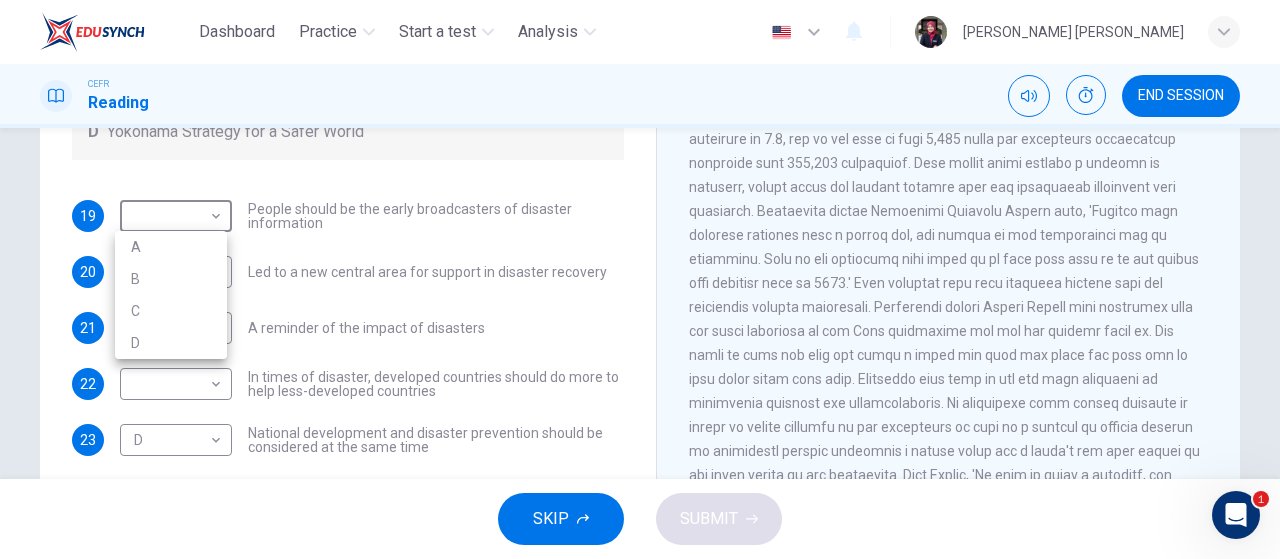drag, startPoint x: 1279, startPoint y: 401, endPoint x: 1267, endPoint y: 361, distance: 41.761227 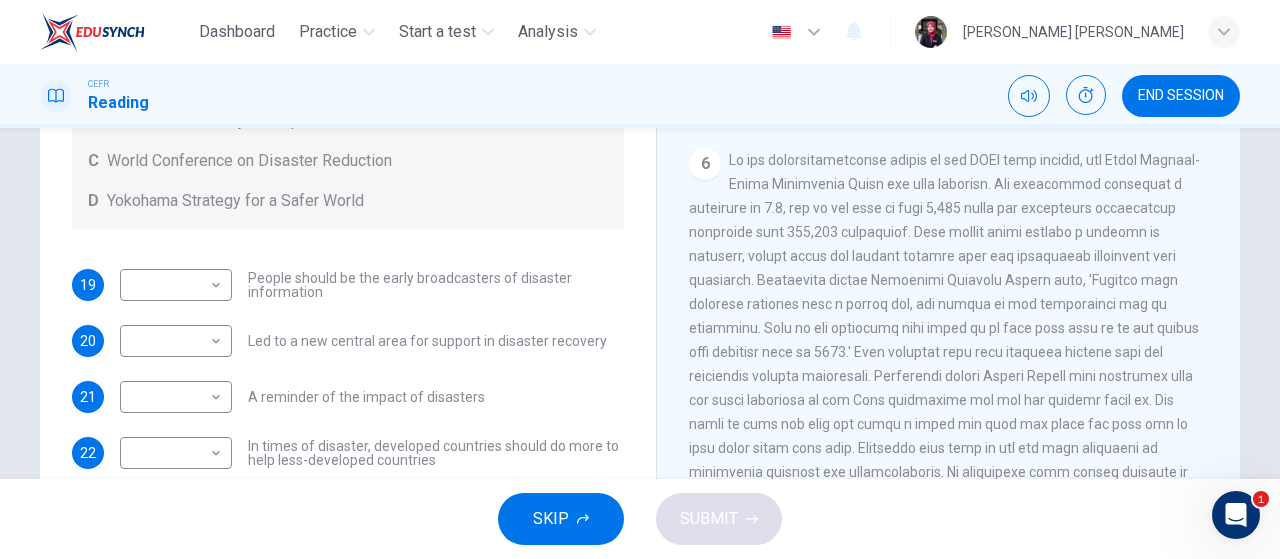 scroll, scrollTop: 298, scrollLeft: 0, axis: vertical 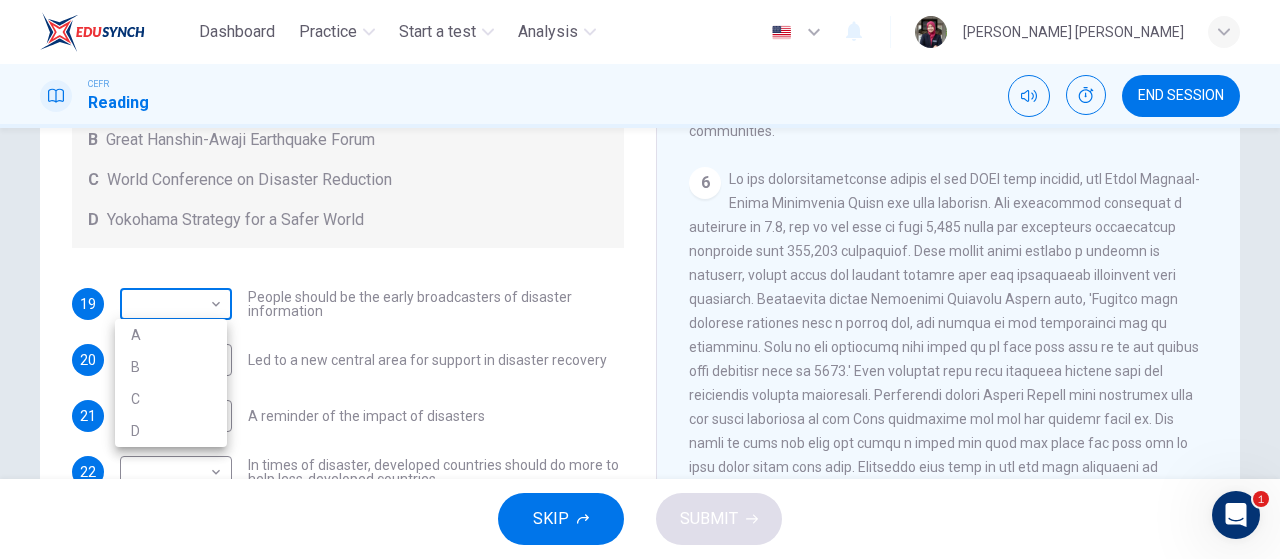 click on "Dashboard Practice Start a test Analysis English en ​ [PERSON_NAME] [PERSON_NAME] CEFR Reading END SESSION Questions 19 - 23 Look at the following statements and the list of disaster control initiatives below.
Match each statement with the correct disaster control initiative,  A-D .
Write the correct letter,  A-D , in the boxes below Disaster Control Initiatives A Hyogo Declaration B Great Hanshin-Awaji Earthquake Forum C World Conference on Disaster Reduction D Yokohama Strategy for a Safer World 19 ​ ​ People should be the early broadcasters of disaster information 20 ​ ​ Led to a new central area for support in disaster recovery 21 ​ ​ A reminder of the impact of disasters 22 ​ ​ In times of disaster, developed countries should do more to help less-developed countries 23 D D ​ National development and disaster prevention should be considered at the same time Preparing for the Threat CLICK TO ZOOM Click to Zoom 1 2 3 4 5 6 SKIP SUBMIT EduSynch - Online Language Proficiency Testing 1 2025" at bounding box center [640, 279] 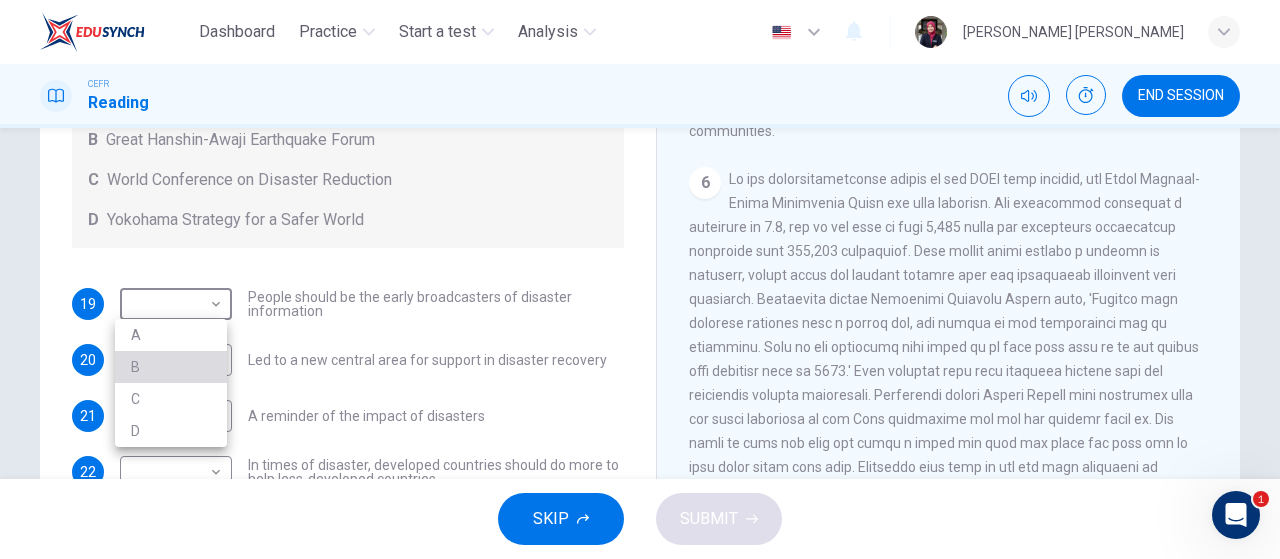 click on "B" at bounding box center [171, 367] 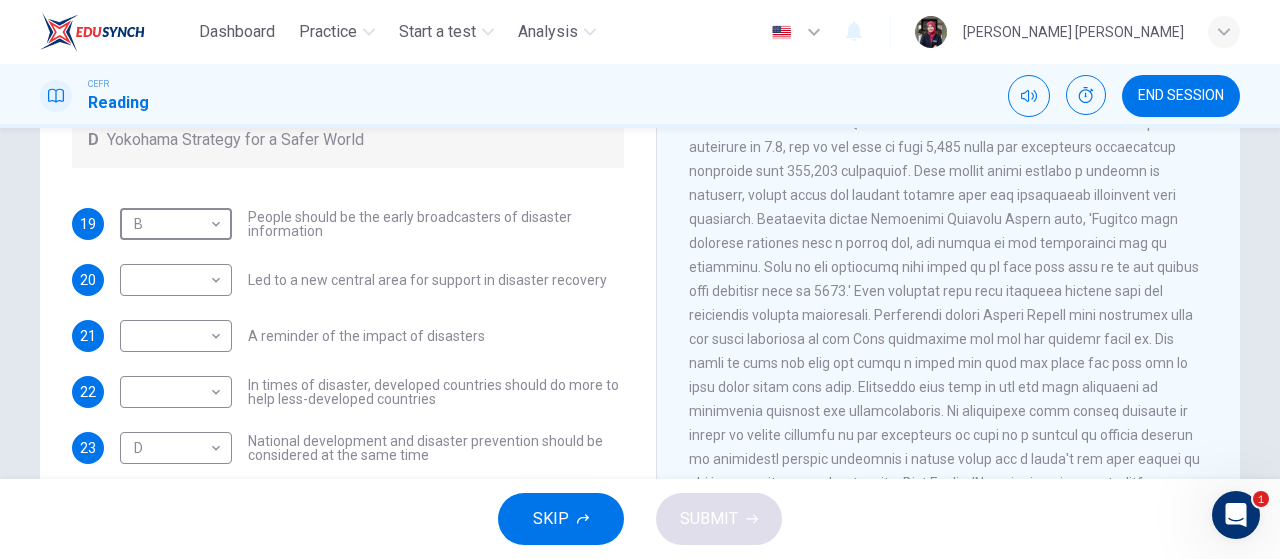 scroll, scrollTop: 424, scrollLeft: 0, axis: vertical 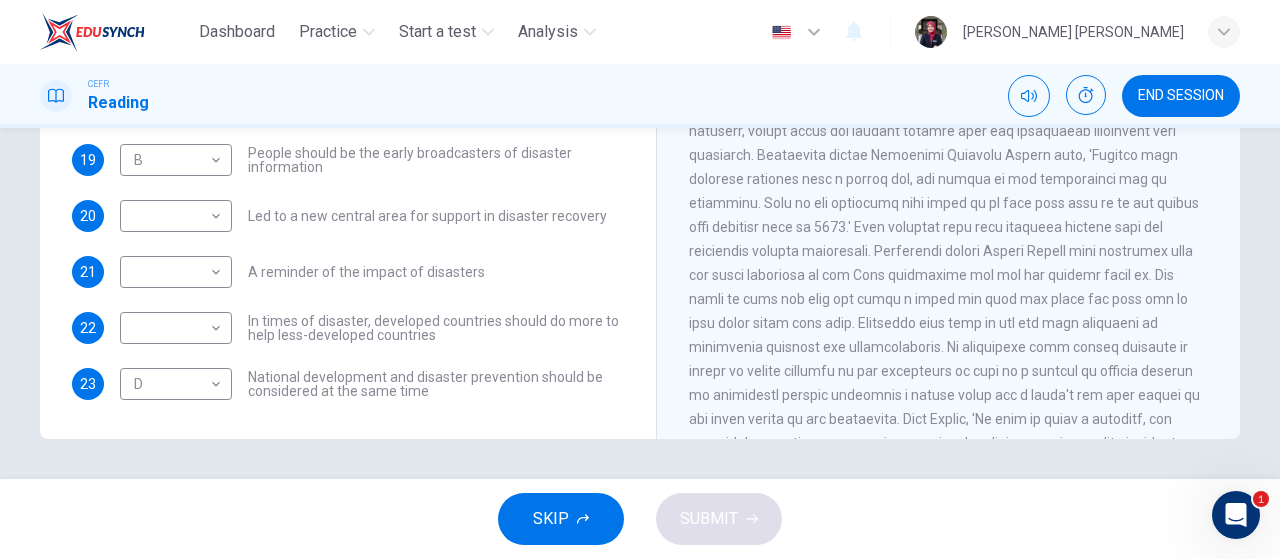 drag, startPoint x: 1213, startPoint y: 364, endPoint x: 1226, endPoint y: 425, distance: 62.369865 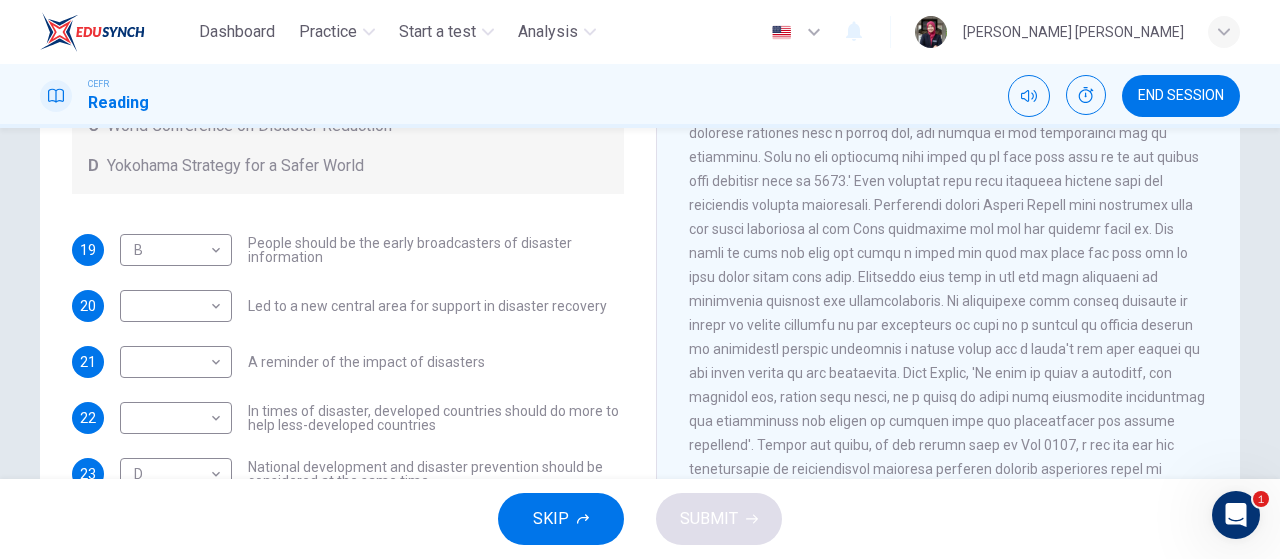 scroll, scrollTop: 344, scrollLeft: 0, axis: vertical 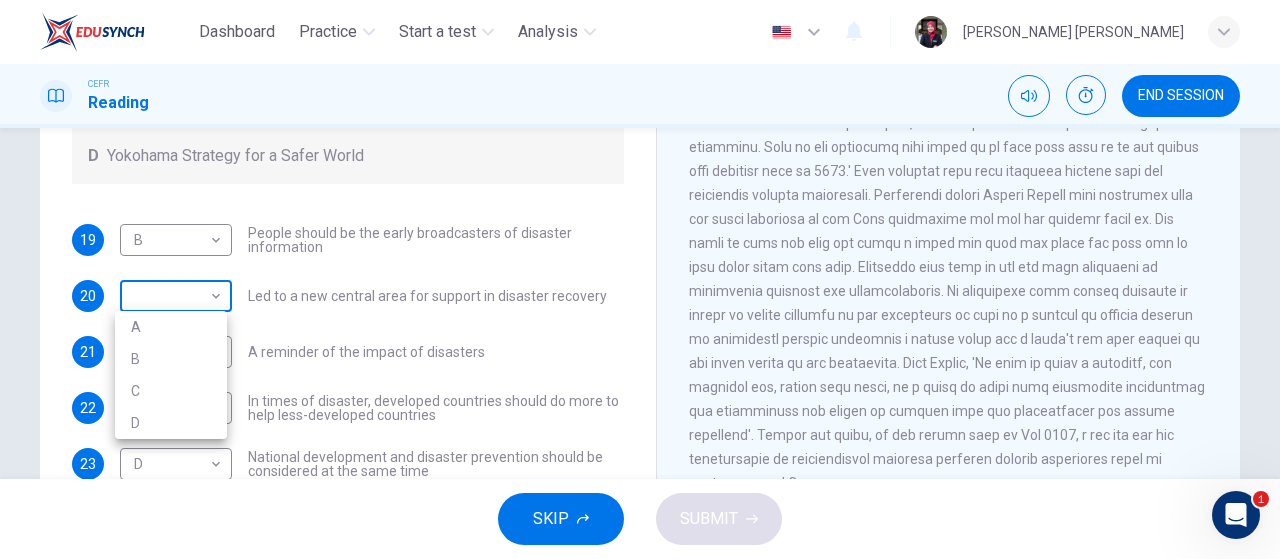 click on "Dashboard Practice Start a test Analysis English en ​ [PERSON_NAME] [PERSON_NAME] CEFR Reading END SESSION Questions 19 - 23 Look at the following statements and the list of disaster control initiatives below.
Match each statement with the correct disaster control initiative,  A-D .
Write the correct letter,  A-D , in the boxes below Disaster Control Initiatives A Hyogo Declaration B Great Hanshin-Awaji Earthquake Forum C World Conference on Disaster Reduction D Yokohama Strategy for a Safer World 19 B B ​ People should be the early broadcasters of disaster information 20 ​ ​ Led to a new central area for support in disaster recovery 21 ​ ​ A reminder of the impact of disasters 22 ​ ​ In times of disaster, developed countries should do more to help less-developed countries 23 D D ​ National development and disaster prevention should be considered at the same time Preparing for the Threat CLICK TO ZOOM Click to Zoom 1 2 3 4 5 6 SKIP SUBMIT EduSynch - Online Language Proficiency Testing 1 2025" at bounding box center [640, 279] 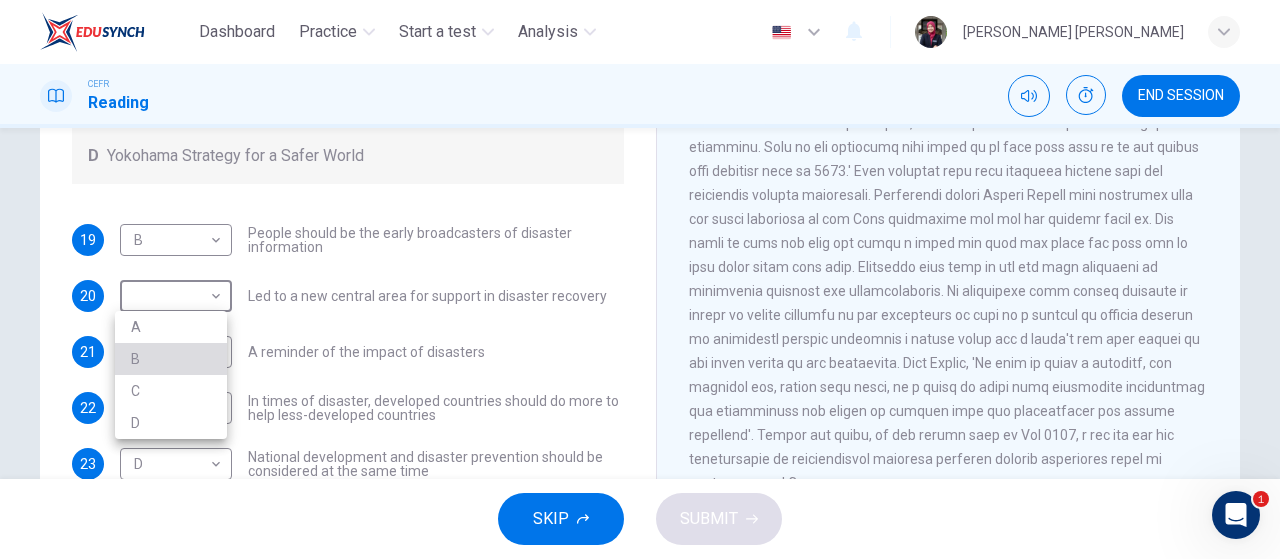 click on "B" at bounding box center [171, 359] 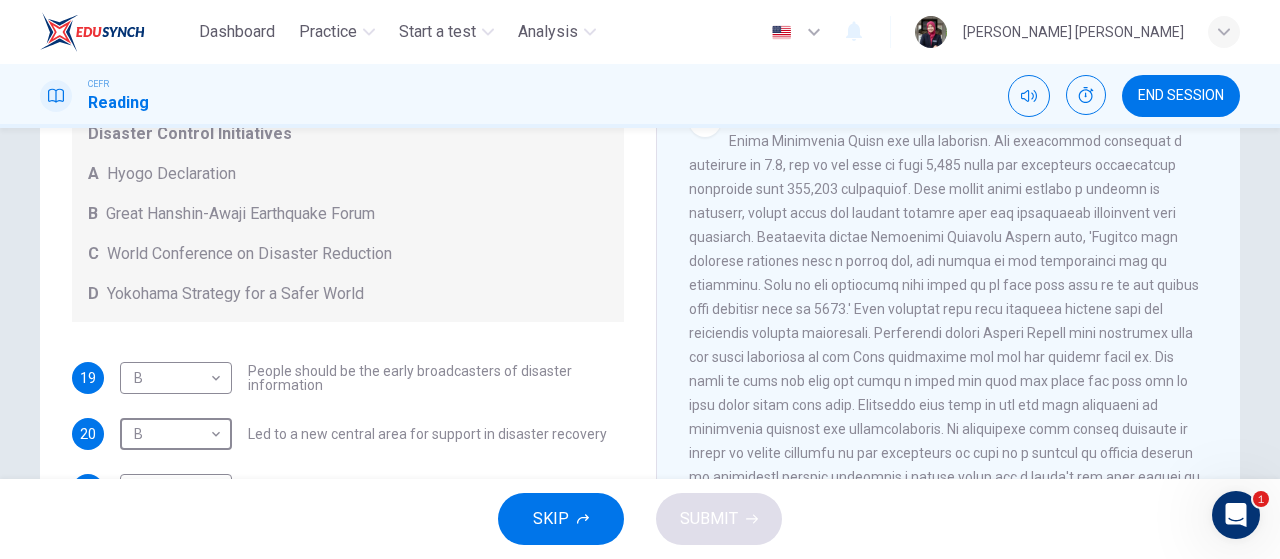 scroll, scrollTop: 192, scrollLeft: 0, axis: vertical 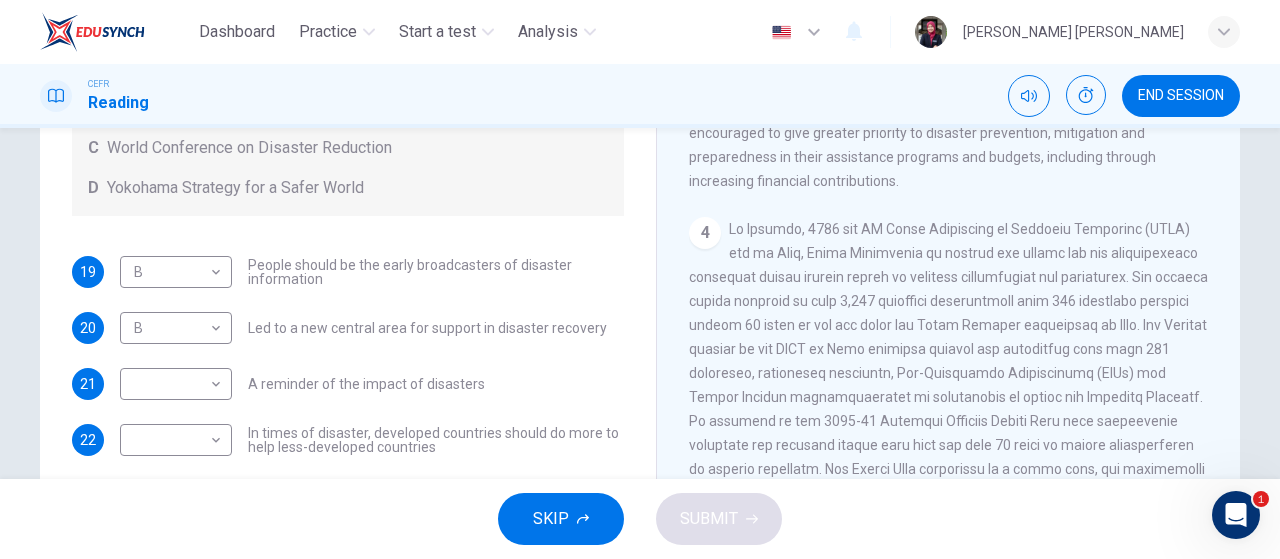 click on "​ ​ A reminder of the impact of disasters" at bounding box center (302, 384) 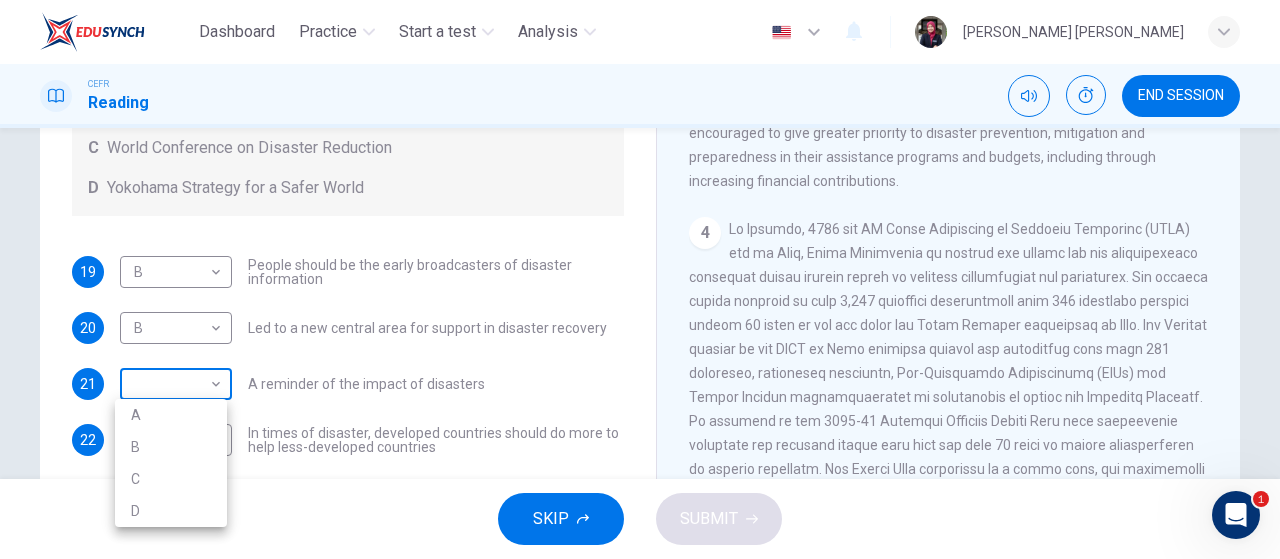 click on "Dashboard Practice Start a test Analysis English en ​ [PERSON_NAME] [PERSON_NAME] CEFR Reading END SESSION Questions 19 - 23 Look at the following statements and the list of disaster control initiatives below.
Match each statement with the correct disaster control initiative,  A-D .
Write the correct letter,  A-D , in the boxes below Disaster Control Initiatives A Hyogo Declaration B Great Hanshin-Awaji Earthquake Forum C World Conference on Disaster Reduction D Yokohama Strategy for a Safer World 19 B B ​ People should be the early broadcasters of disaster information 20 B B ​ Led to a new central area for support in disaster recovery 21 ​ ​ A reminder of the impact of disasters 22 ​ ​ In times of disaster, developed countries should do more to help less-developed countries 23 D D ​ National development and disaster prevention should be considered at the same time Preparing for the Threat CLICK TO ZOOM Click to Zoom 1 2 3 4 5 6 SKIP SUBMIT EduSynch - Online Language Proficiency Testing 1 2025" at bounding box center (640, 279) 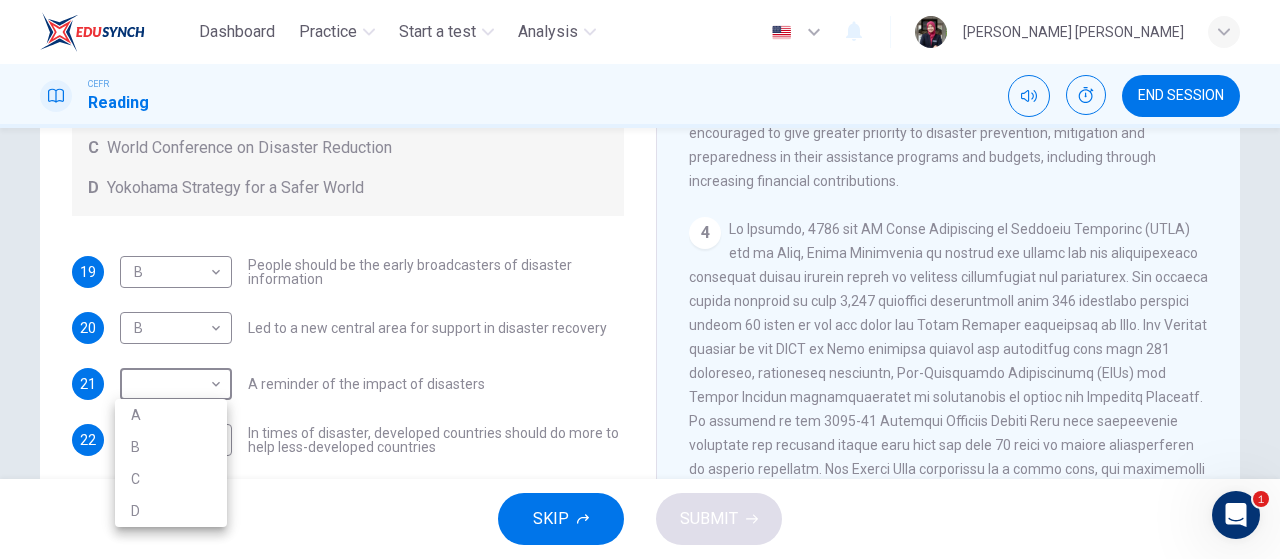 click on "B" at bounding box center [171, 447] 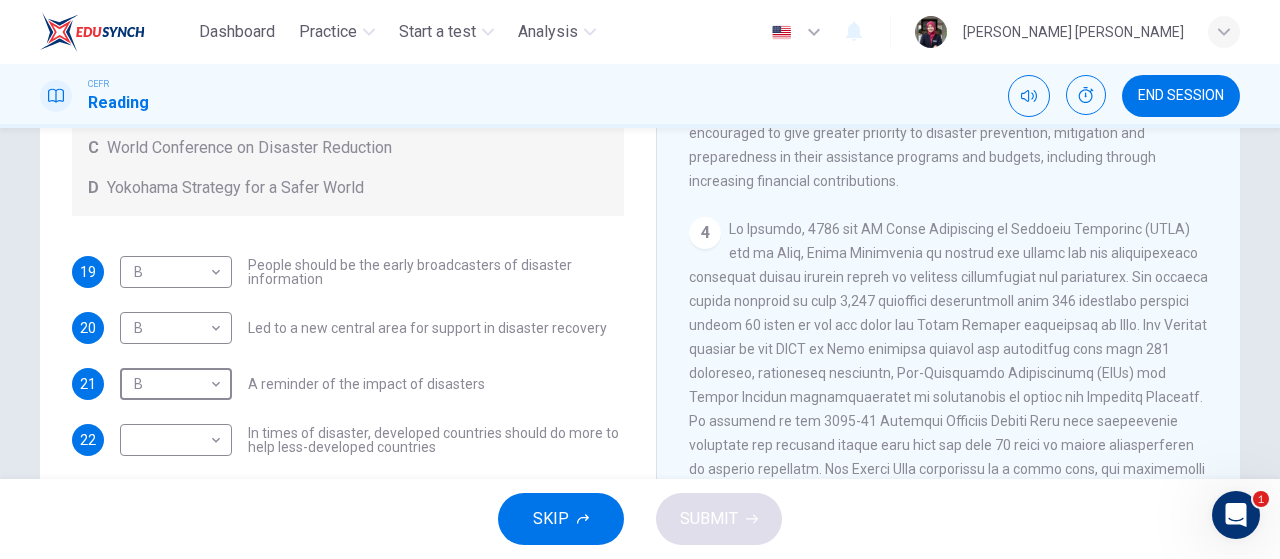 type on "B" 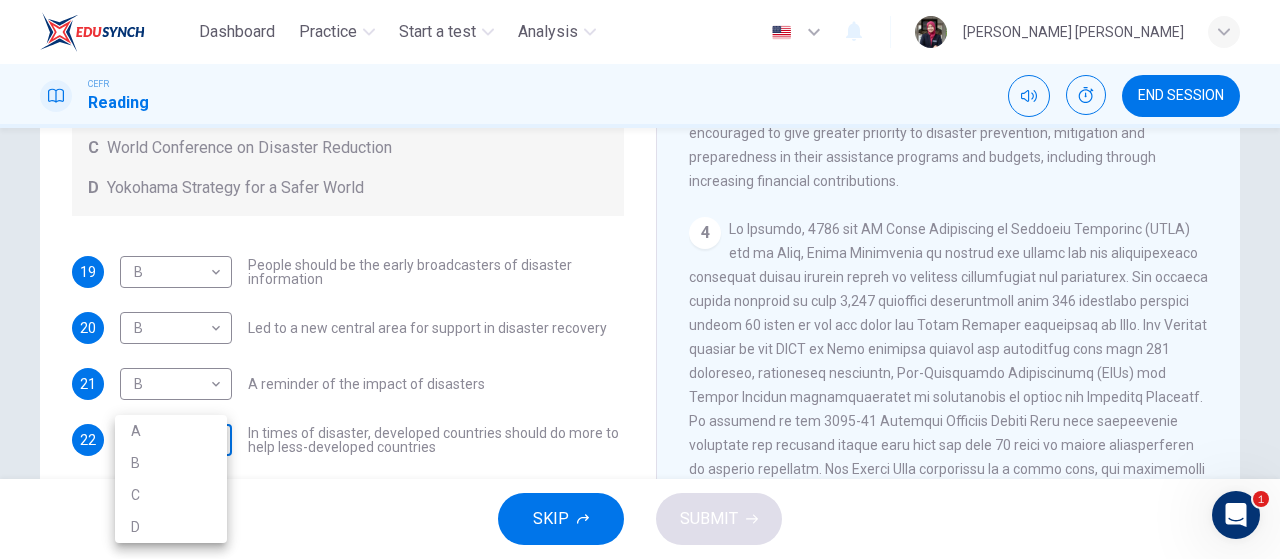click on "Dashboard Practice Start a test Analysis English en ​ [PERSON_NAME] [PERSON_NAME] CEFR Reading END SESSION Questions 19 - 23 Look at the following statements and the list of disaster control initiatives below.
Match each statement with the correct disaster control initiative,  A-D .
Write the correct letter,  A-D , in the boxes below Disaster Control Initiatives A Hyogo Declaration B Great Hanshin-Awaji Earthquake Forum C World Conference on Disaster Reduction D Yokohama Strategy for a Safer World 19 B B ​ People should be the early broadcasters of disaster information 20 B B ​ Led to a new central area for support in disaster recovery 21 B B ​ A reminder of the impact of disasters 22 ​ ​ In times of disaster, developed countries should do more to help less-developed countries 23 D D ​ National development and disaster prevention should be considered at the same time Preparing for the Threat CLICK TO ZOOM Click to Zoom 1 2 3 4 5 6 SKIP SUBMIT EduSynch - Online Language Proficiency Testing 1 2025" at bounding box center [640, 279] 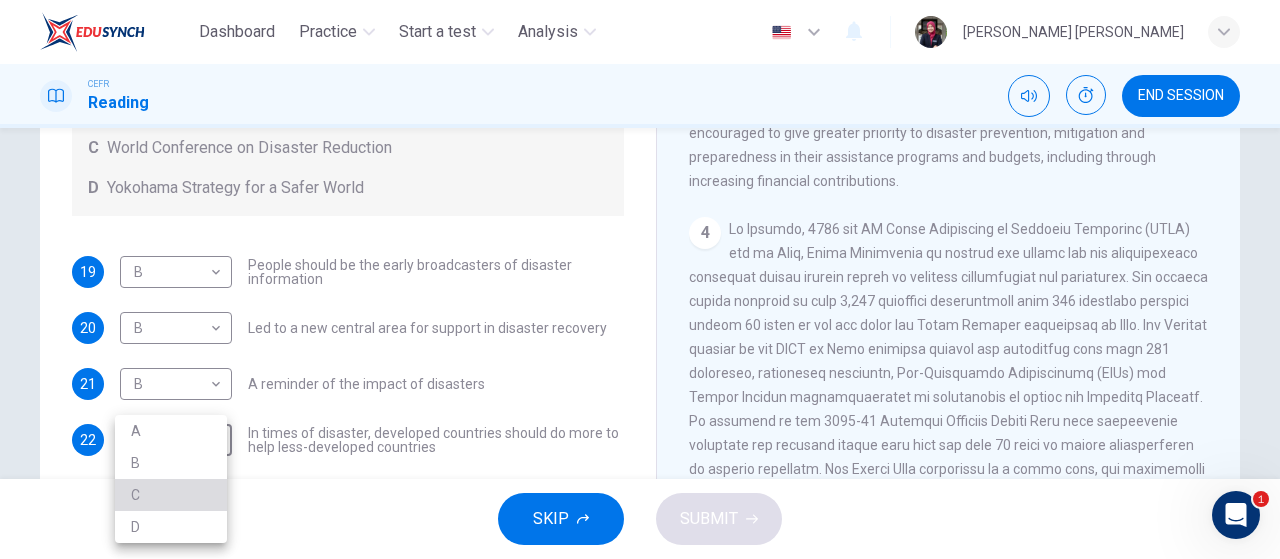 click on "C" at bounding box center (171, 495) 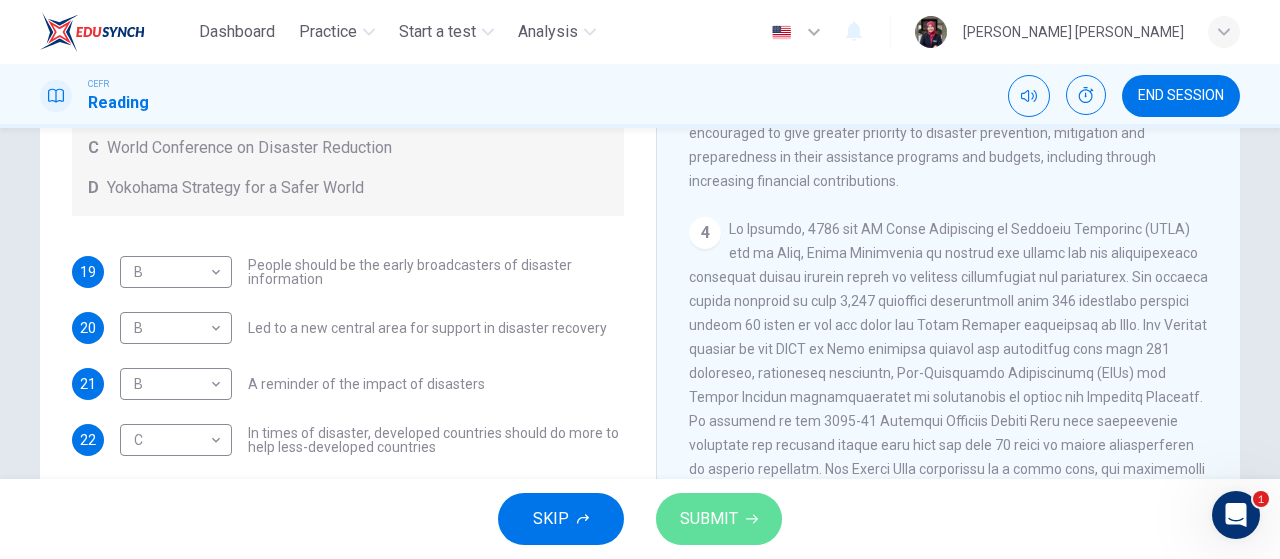 click on "SUBMIT" at bounding box center (709, 519) 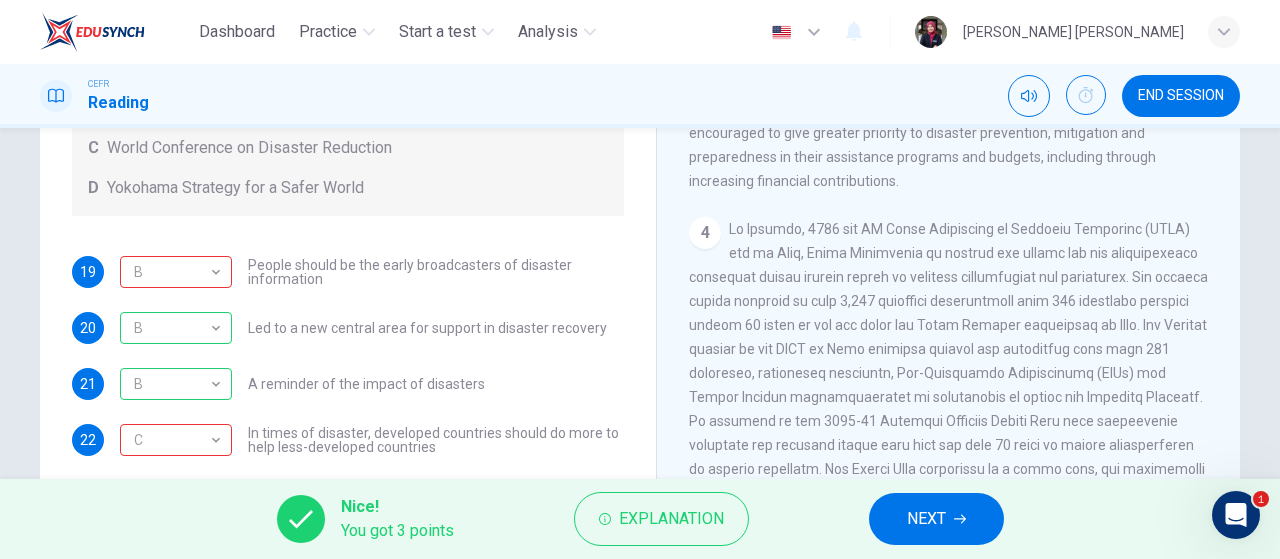 drag, startPoint x: 1215, startPoint y: 258, endPoint x: 1218, endPoint y: 297, distance: 39.115215 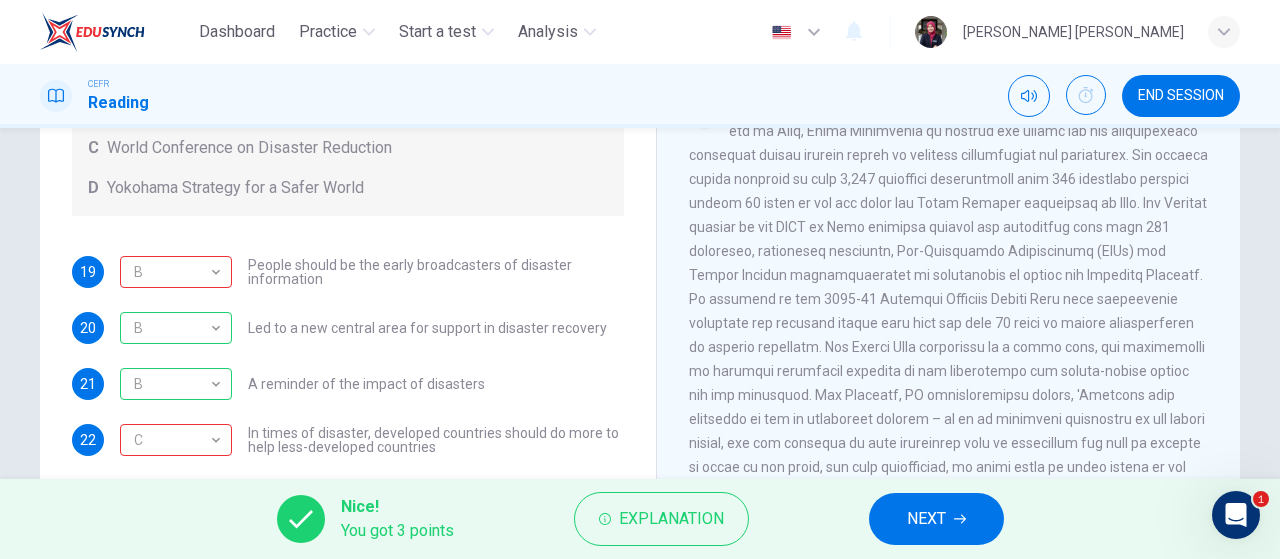 scroll, scrollTop: 946, scrollLeft: 0, axis: vertical 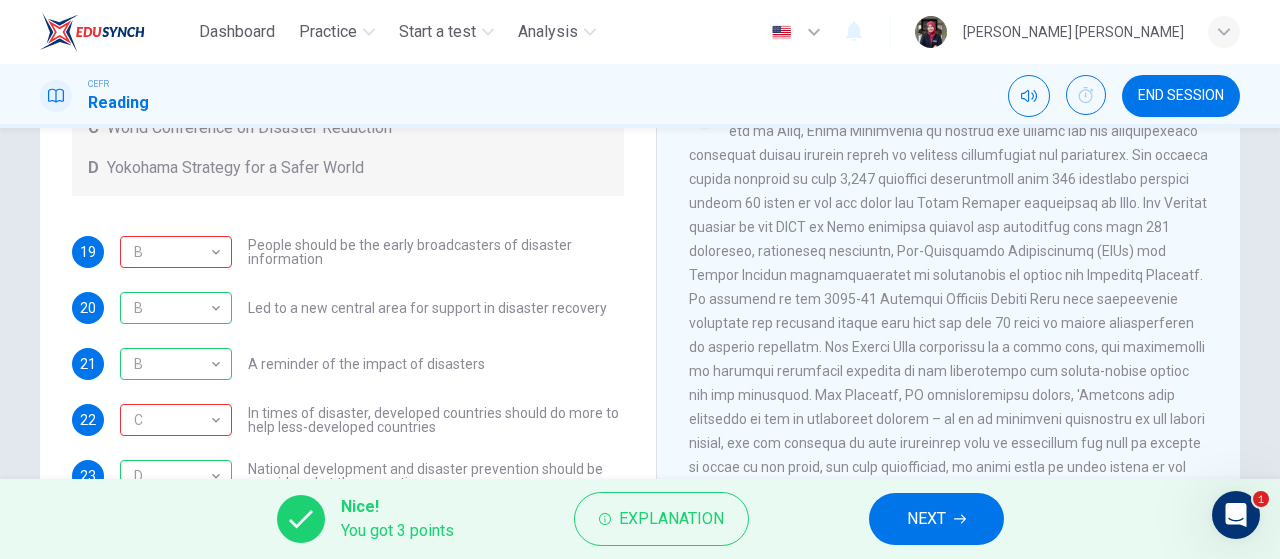 click on "NEXT" at bounding box center [936, 519] 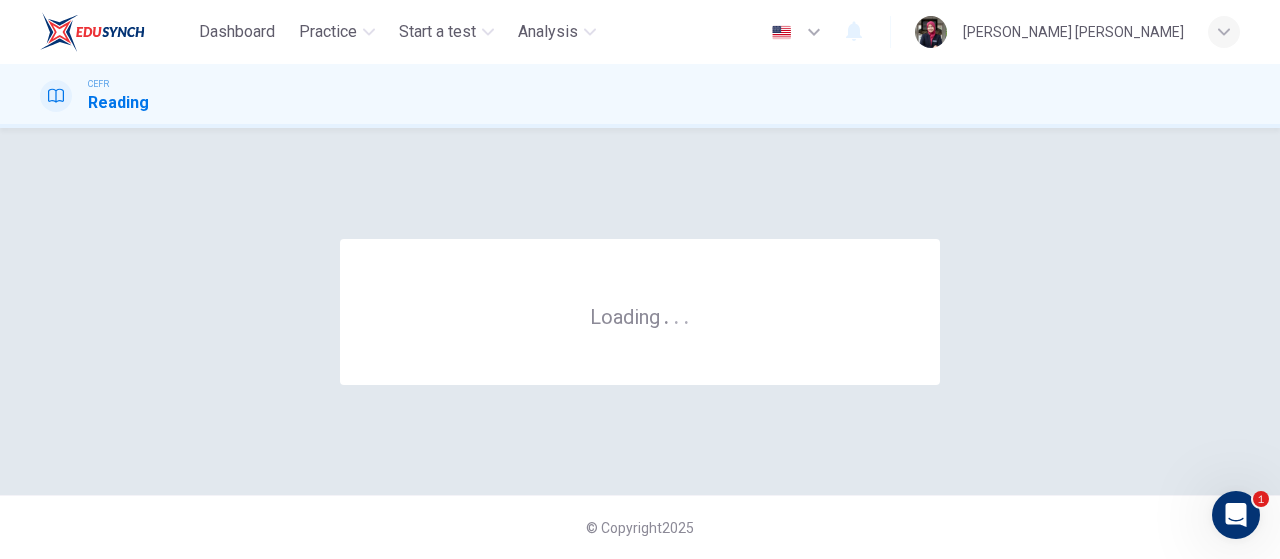 scroll, scrollTop: 0, scrollLeft: 0, axis: both 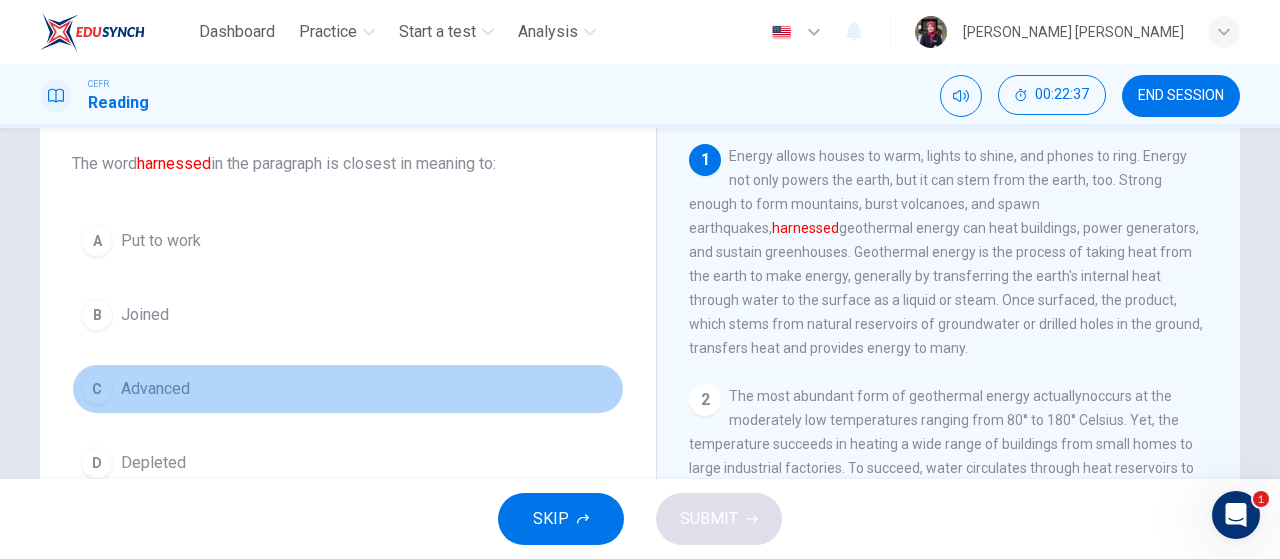 click on "C Advanced" at bounding box center [348, 389] 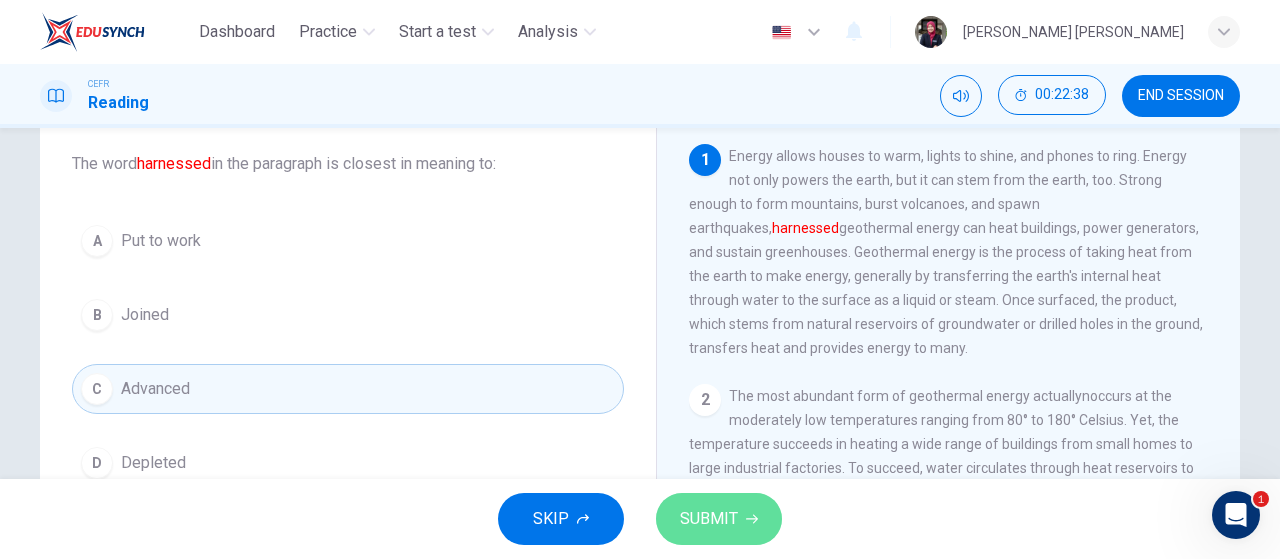 click on "SUBMIT" at bounding box center (719, 519) 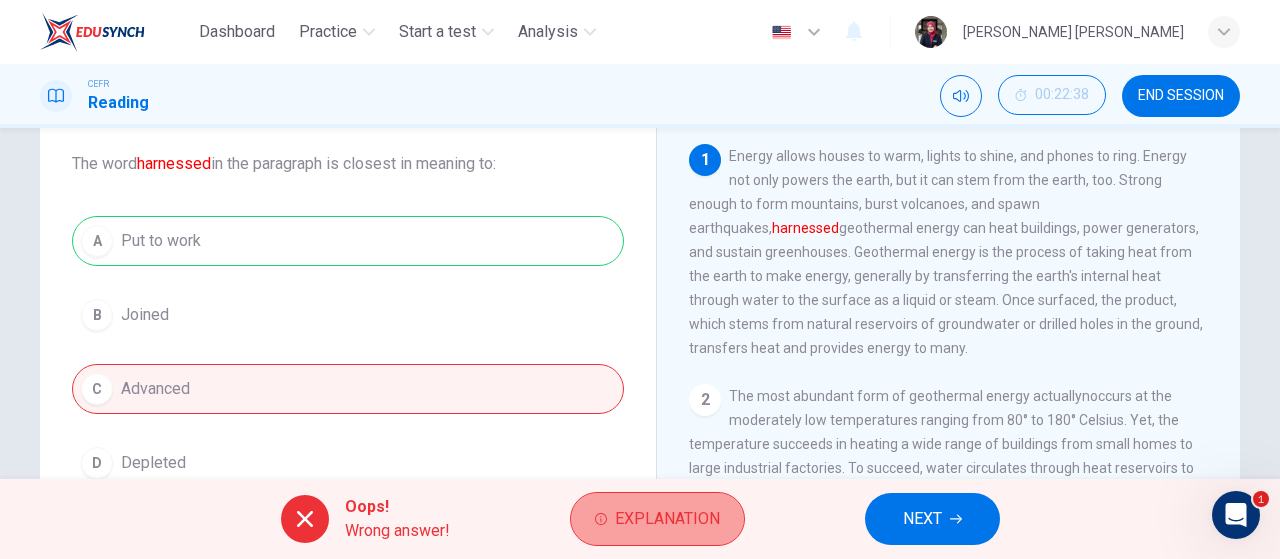 click on "Explanation" at bounding box center (667, 519) 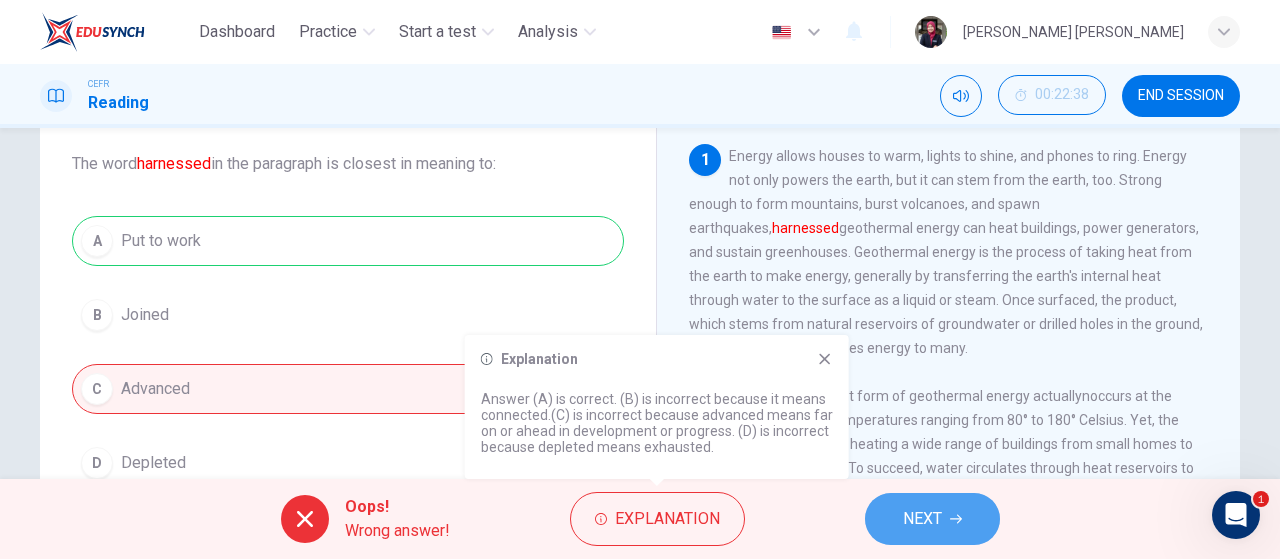 click on "NEXT" at bounding box center [922, 519] 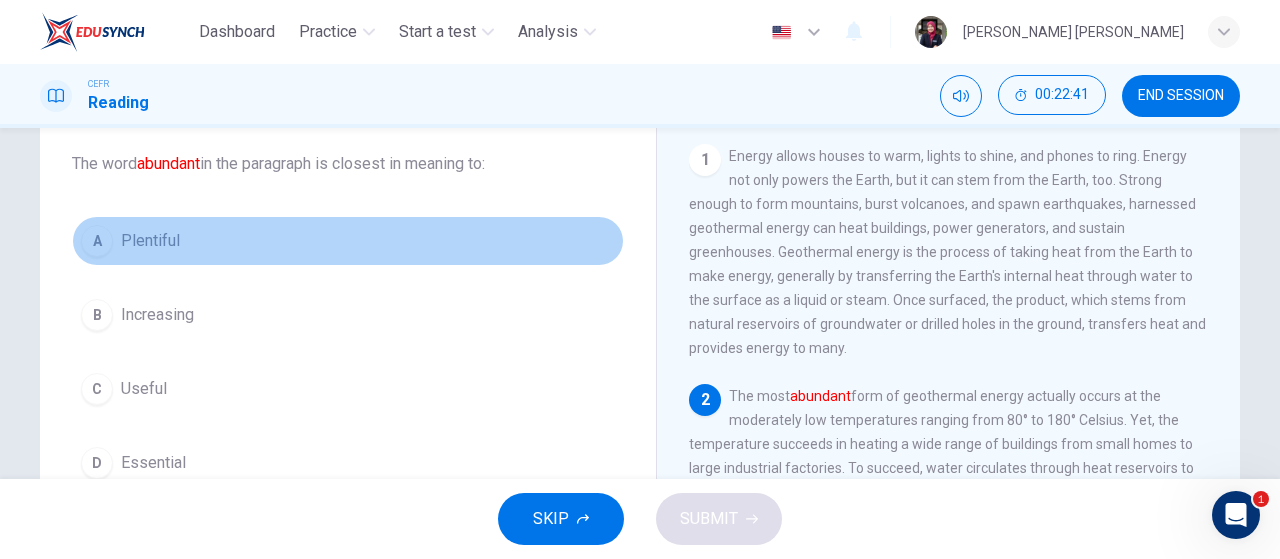 click on "A Plentiful" at bounding box center (348, 241) 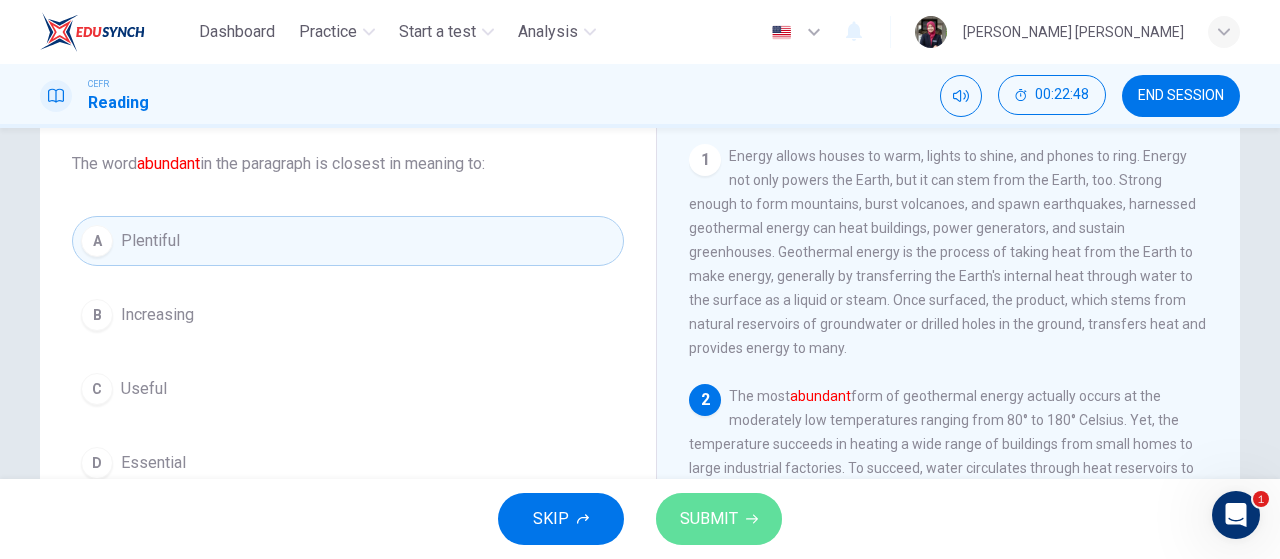 click on "SUBMIT" at bounding box center (709, 519) 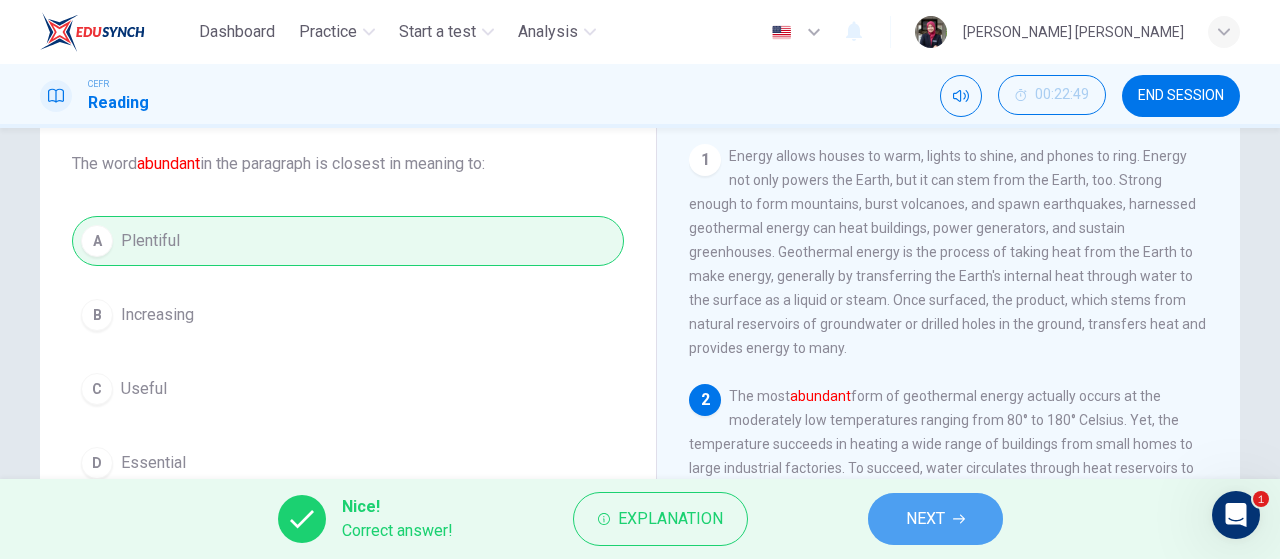 click on "NEXT" at bounding box center (935, 519) 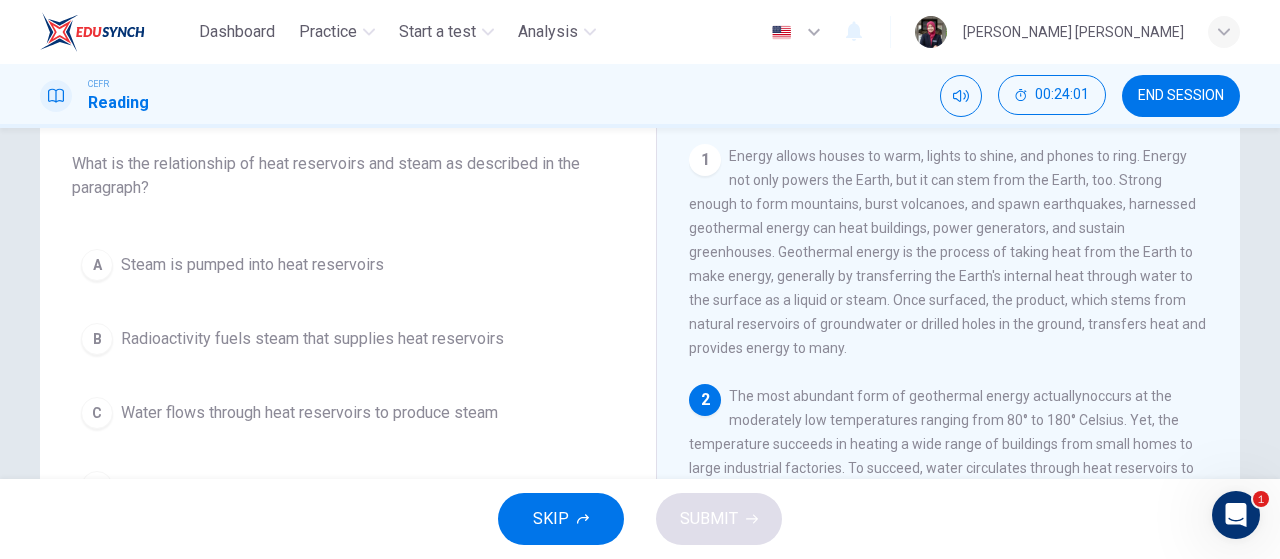 drag, startPoint x: 1215, startPoint y: 334, endPoint x: 1218, endPoint y: 345, distance: 11.401754 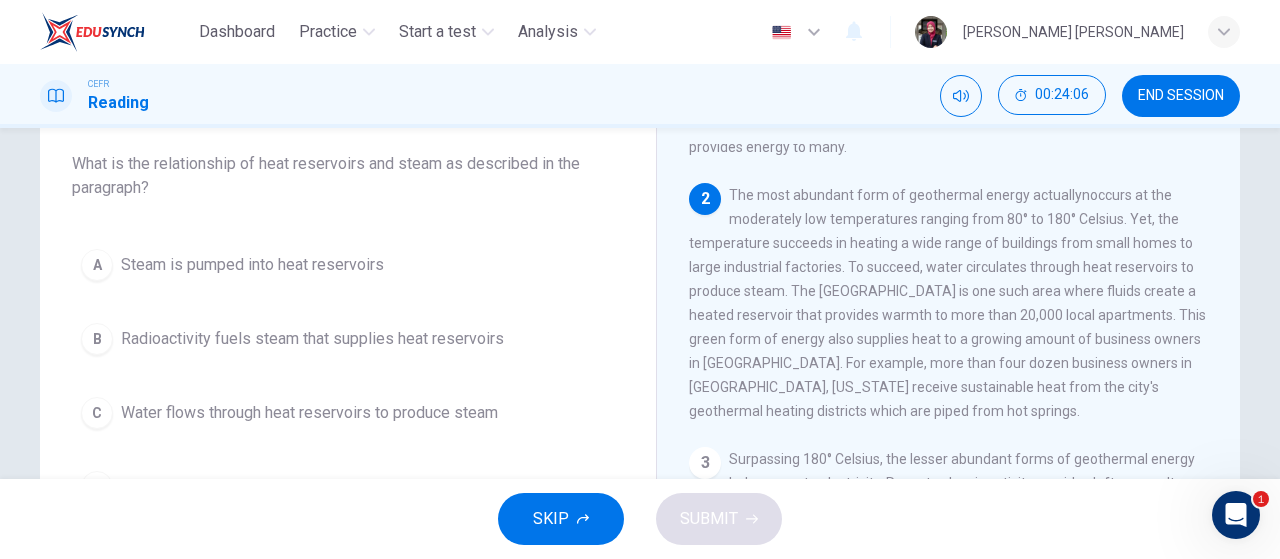 scroll, scrollTop: 207, scrollLeft: 0, axis: vertical 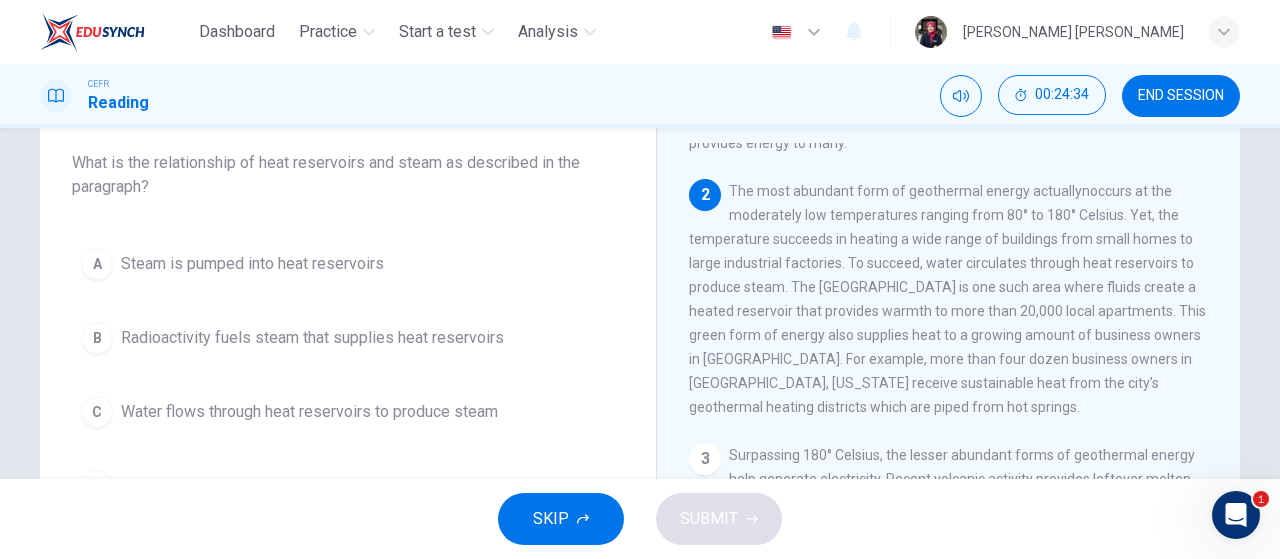 click on "D There is no relationship" at bounding box center [348, 486] 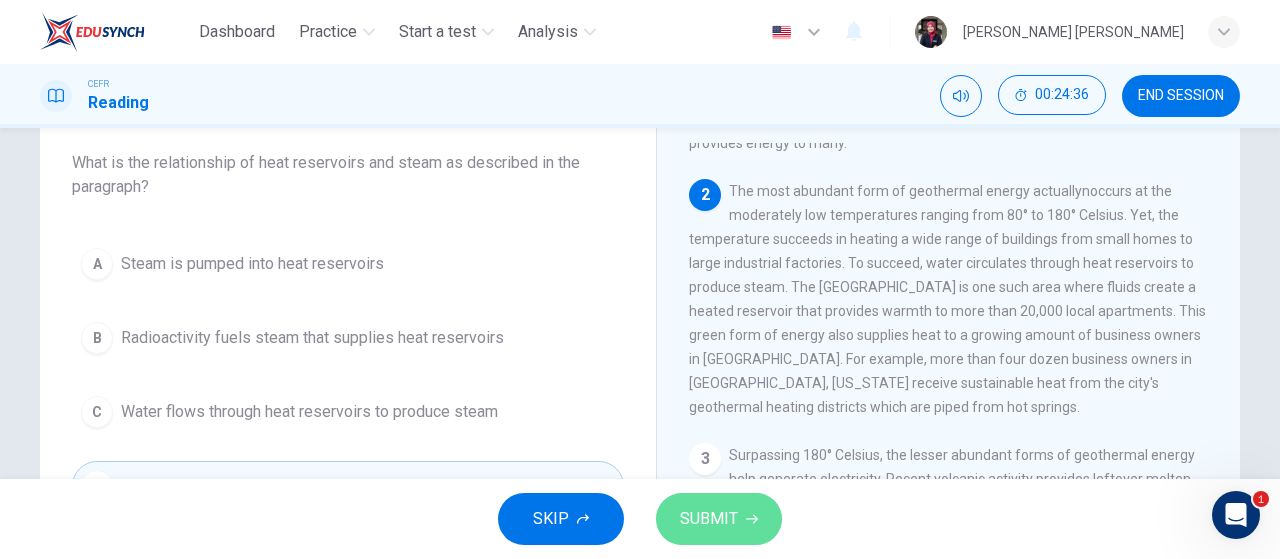 click on "SUBMIT" at bounding box center [709, 519] 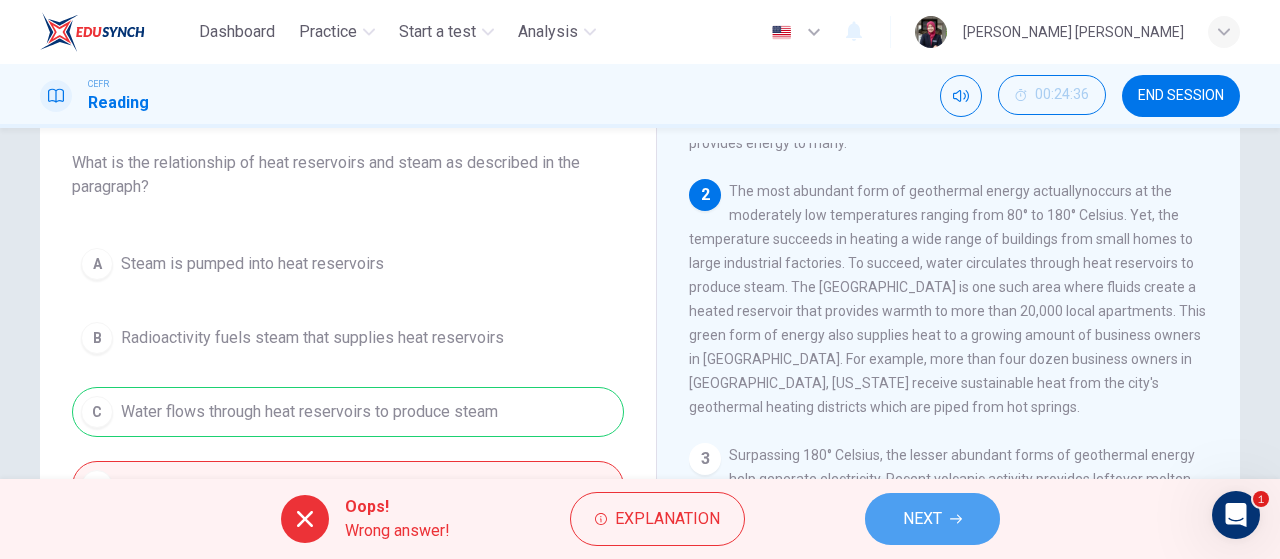 click on "NEXT" at bounding box center (932, 519) 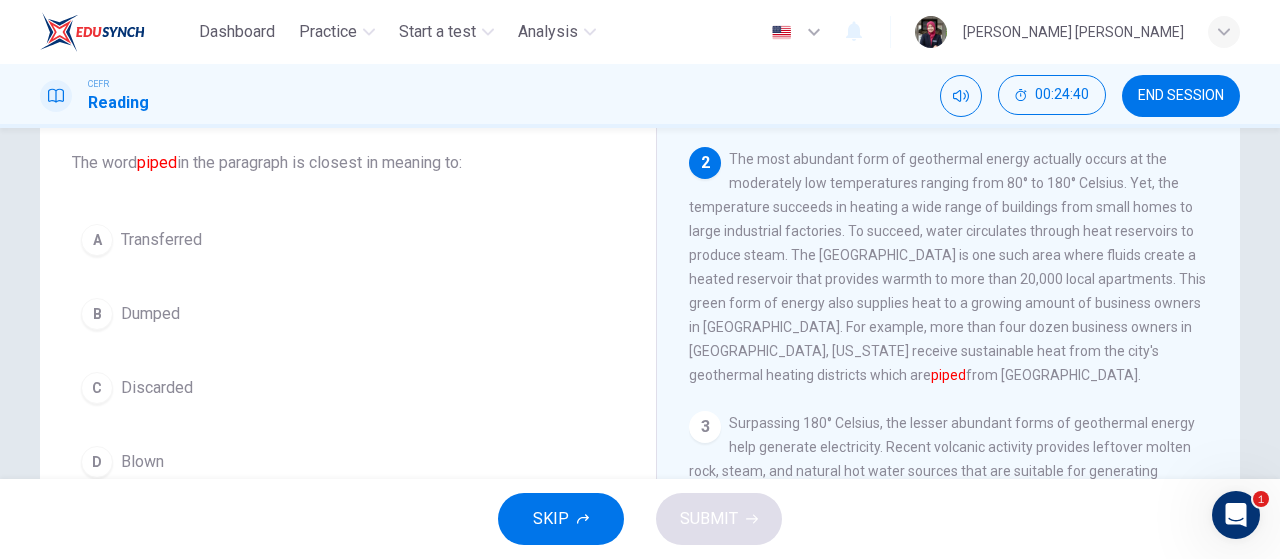 scroll, scrollTop: 234, scrollLeft: 0, axis: vertical 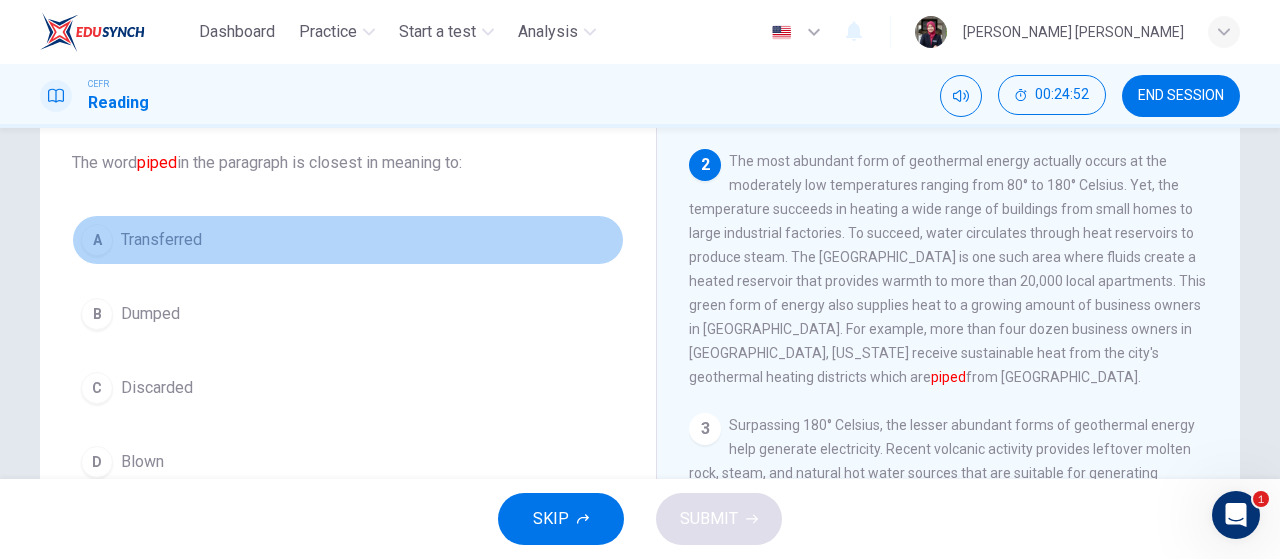 click on "A Transferred" at bounding box center (348, 240) 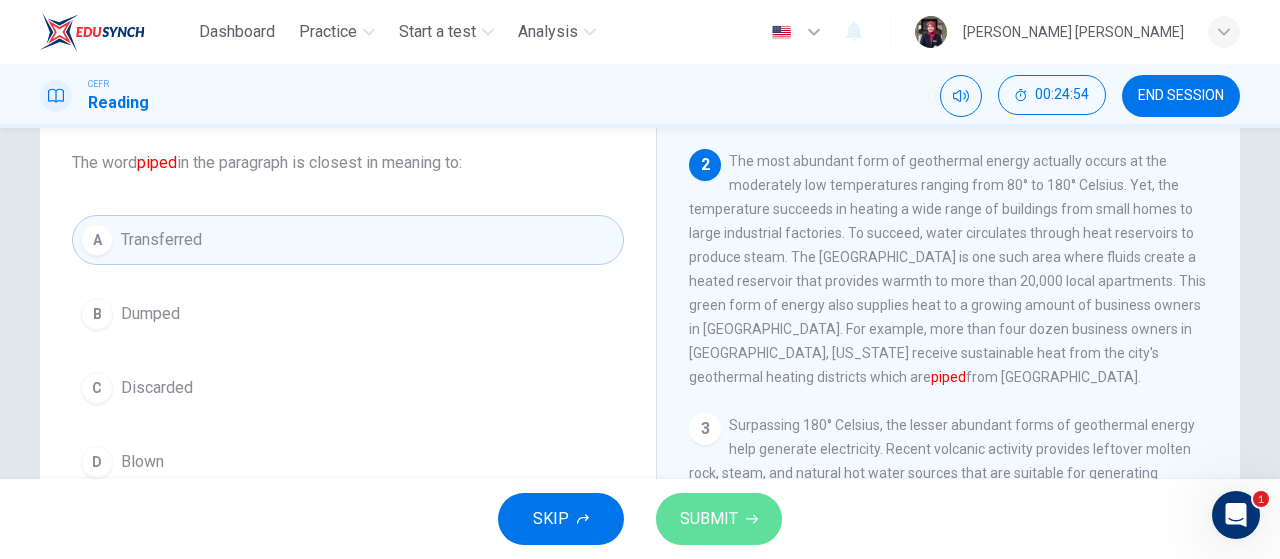 click on "SUBMIT" at bounding box center (719, 519) 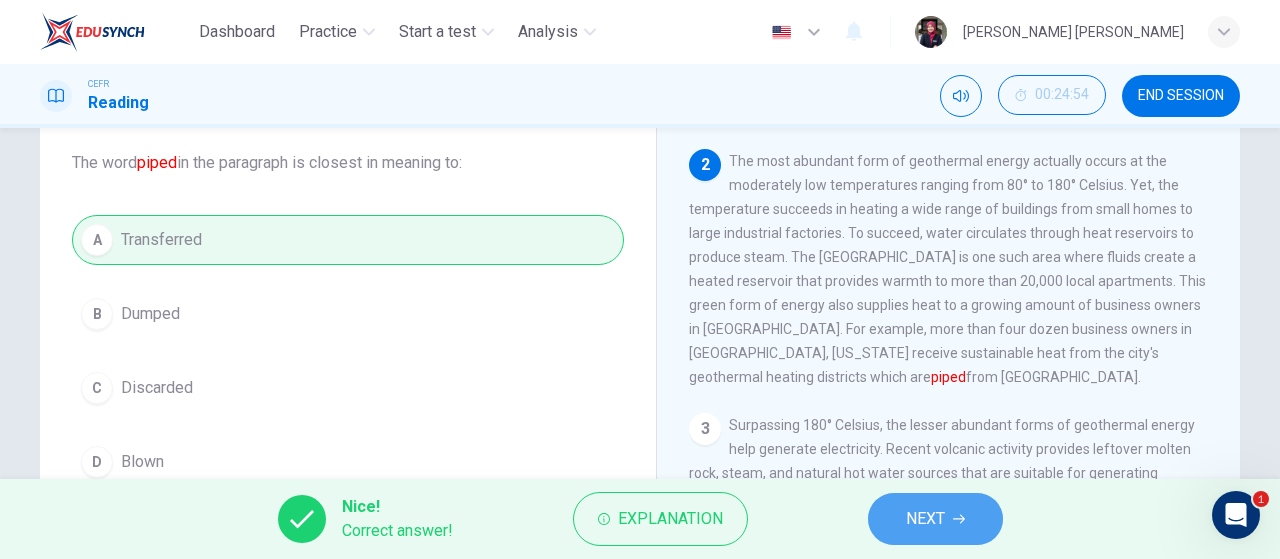 click on "NEXT" at bounding box center (925, 519) 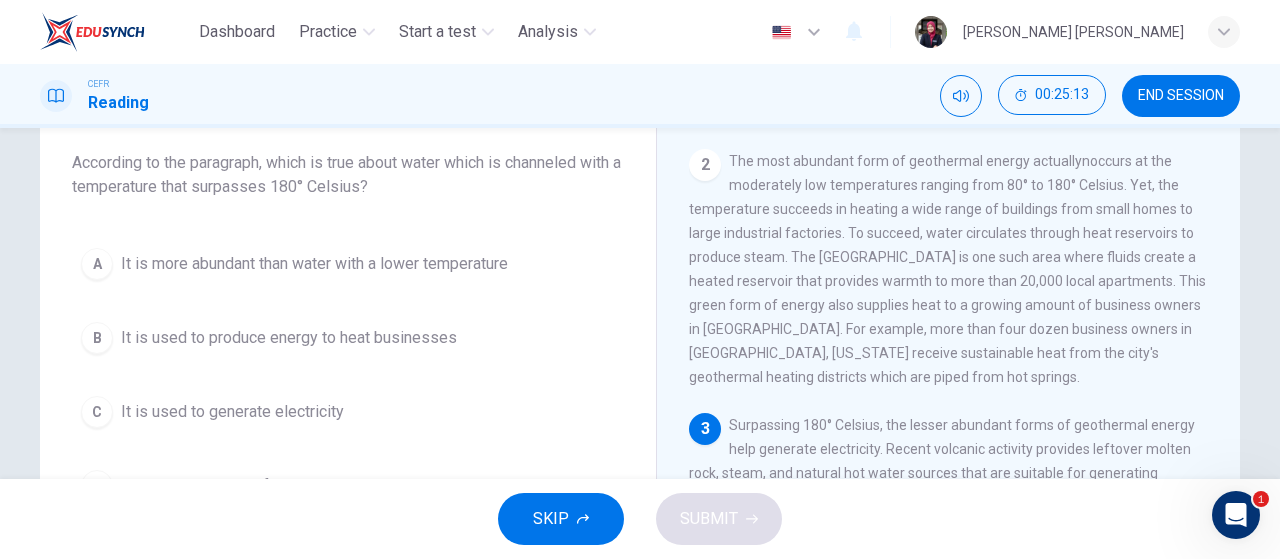 click on "SKIP SUBMIT" at bounding box center (640, 519) 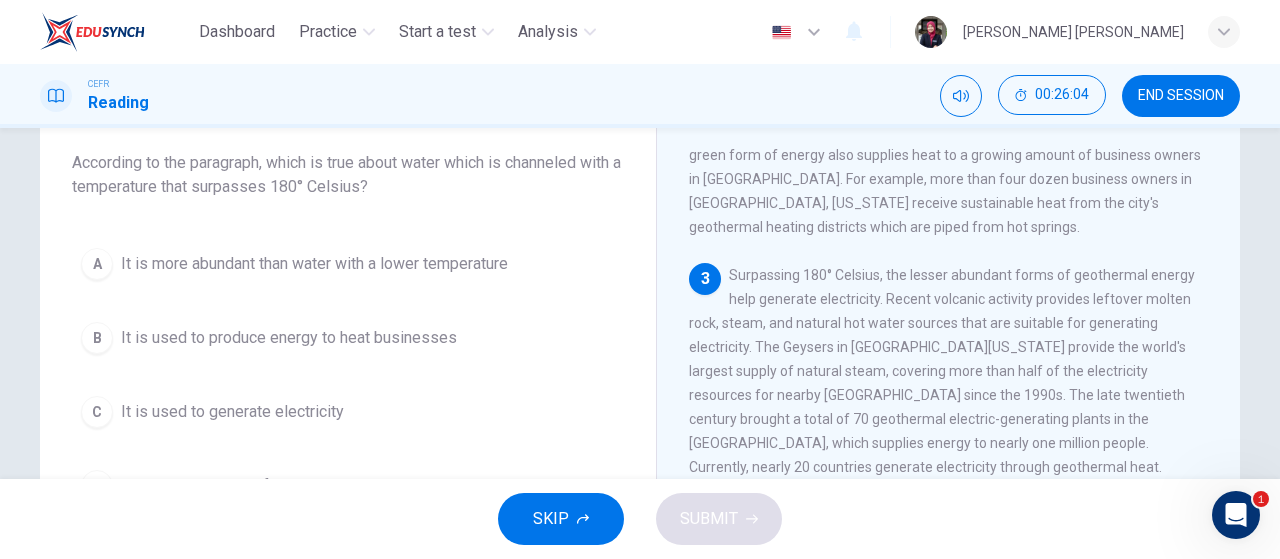 scroll, scrollTop: 378, scrollLeft: 0, axis: vertical 